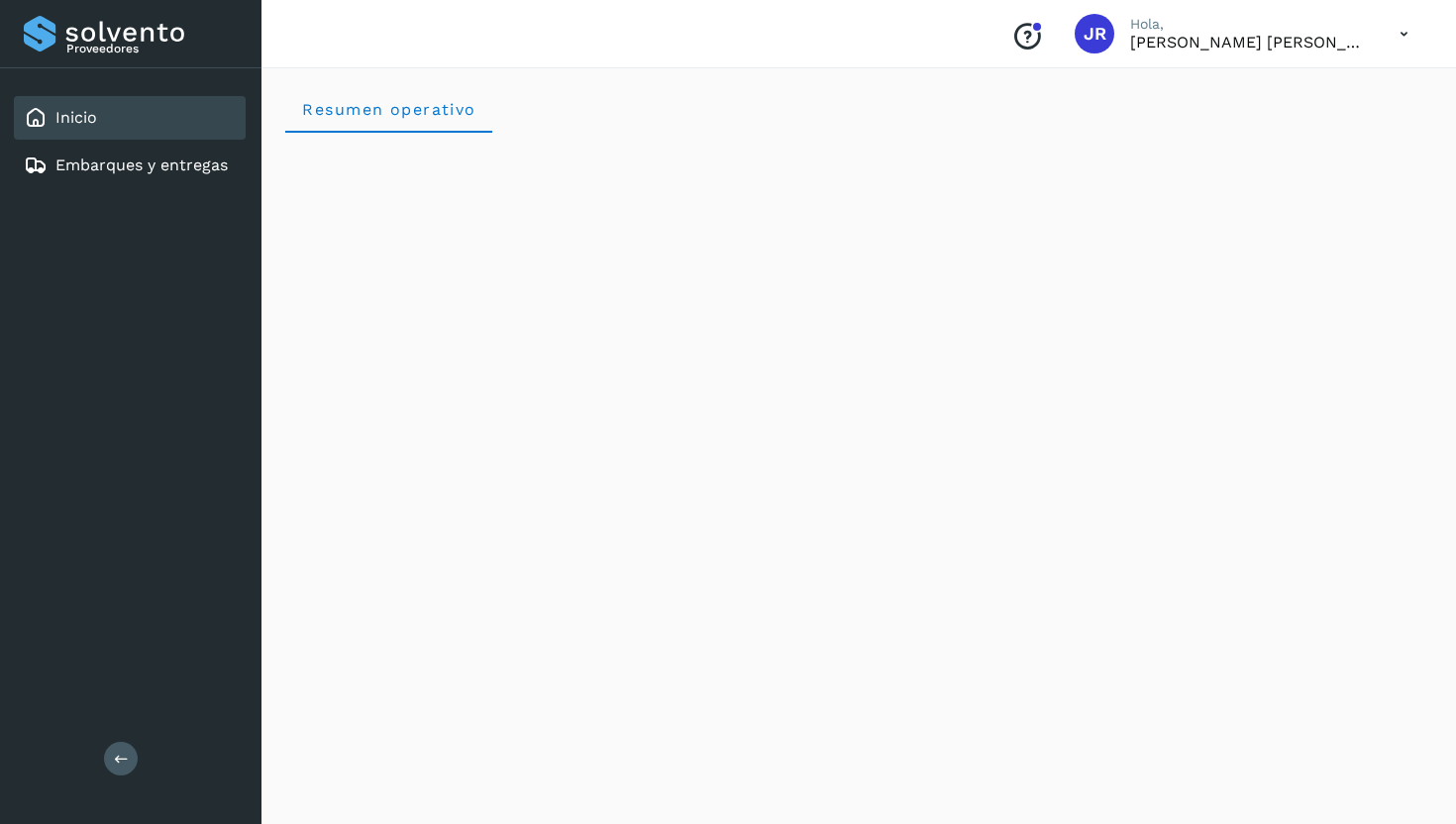 scroll, scrollTop: 0, scrollLeft: 0, axis: both 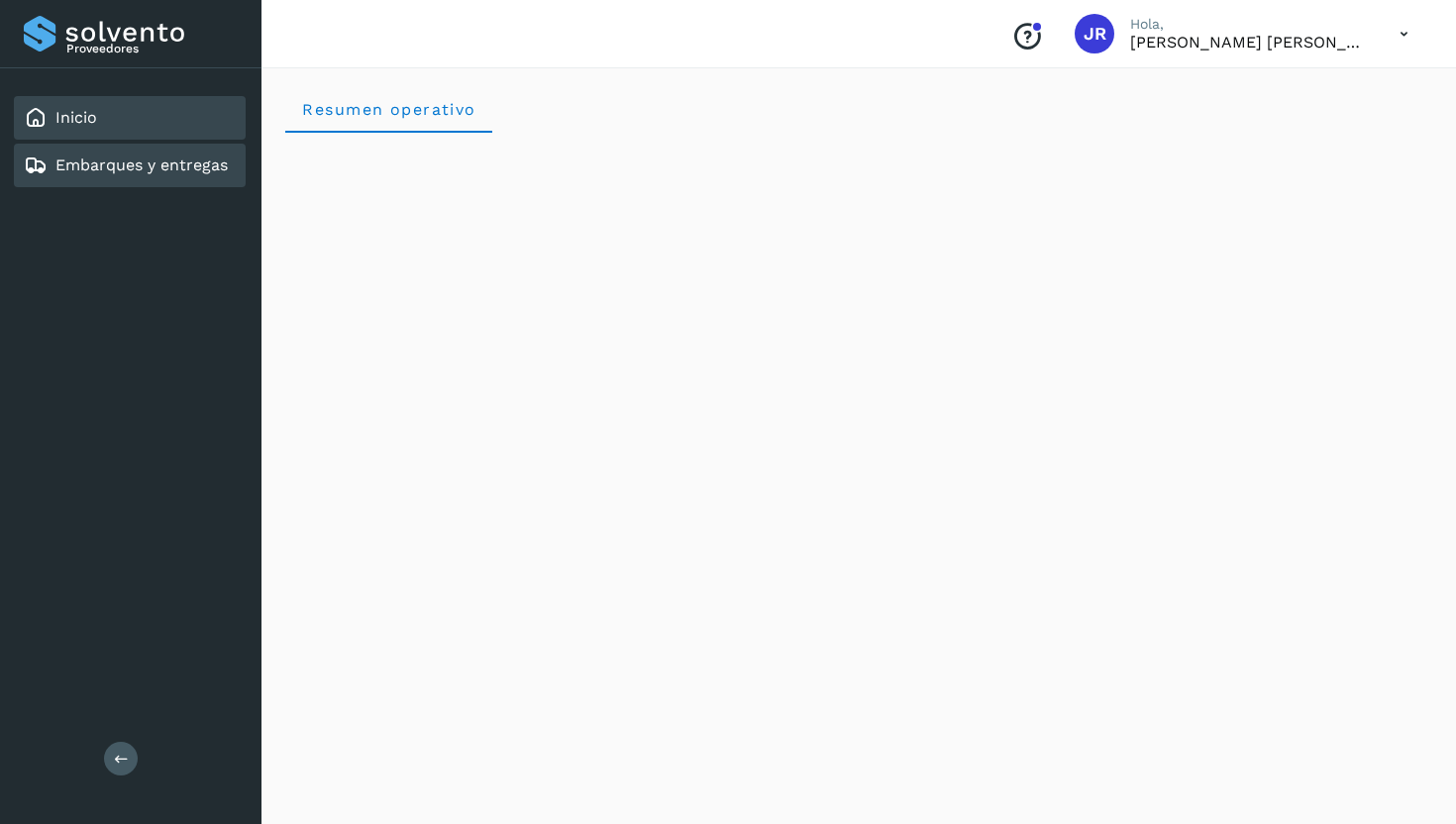 click on "Embarques y entregas" at bounding box center (142, 164) 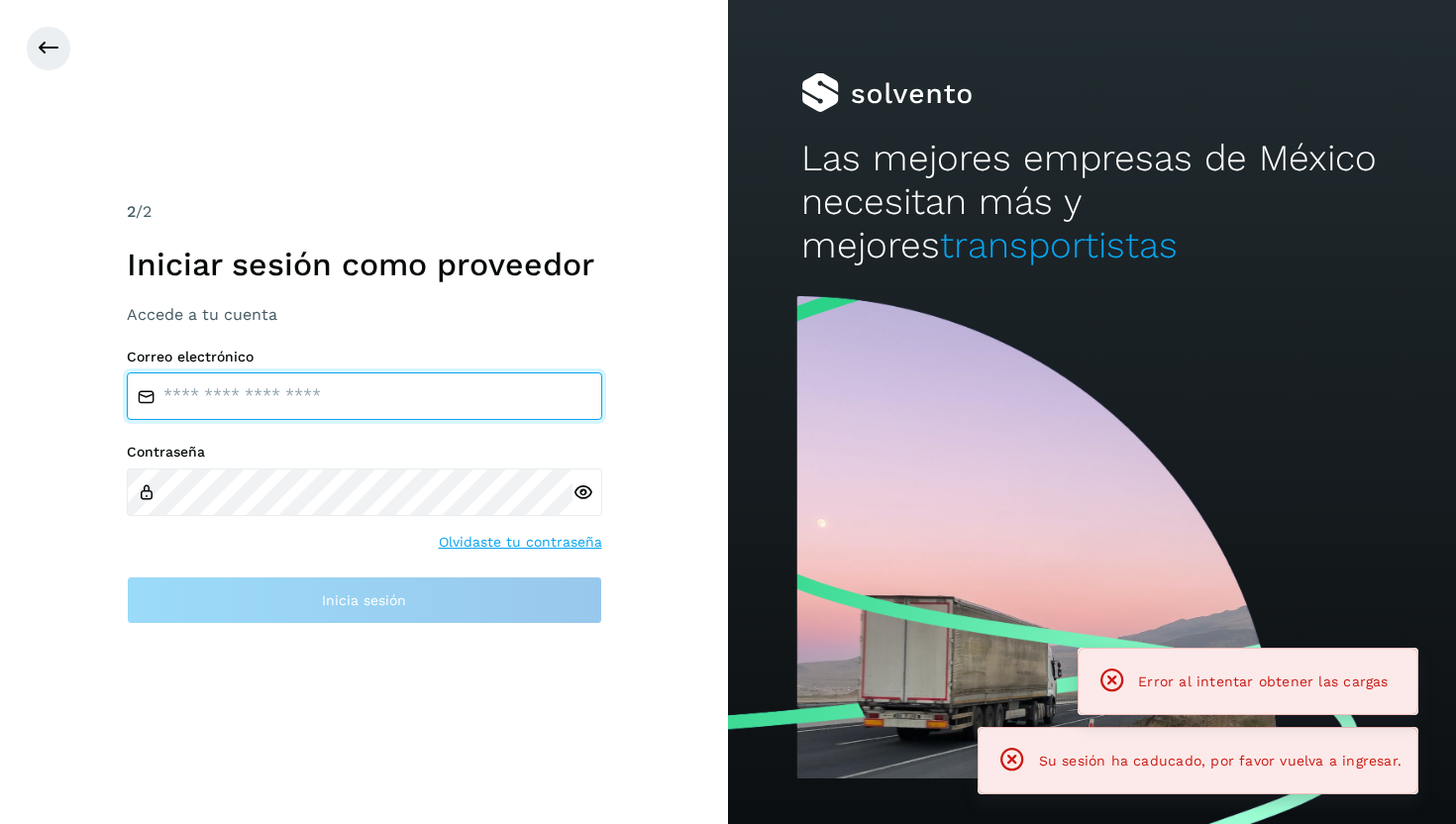 type on "**********" 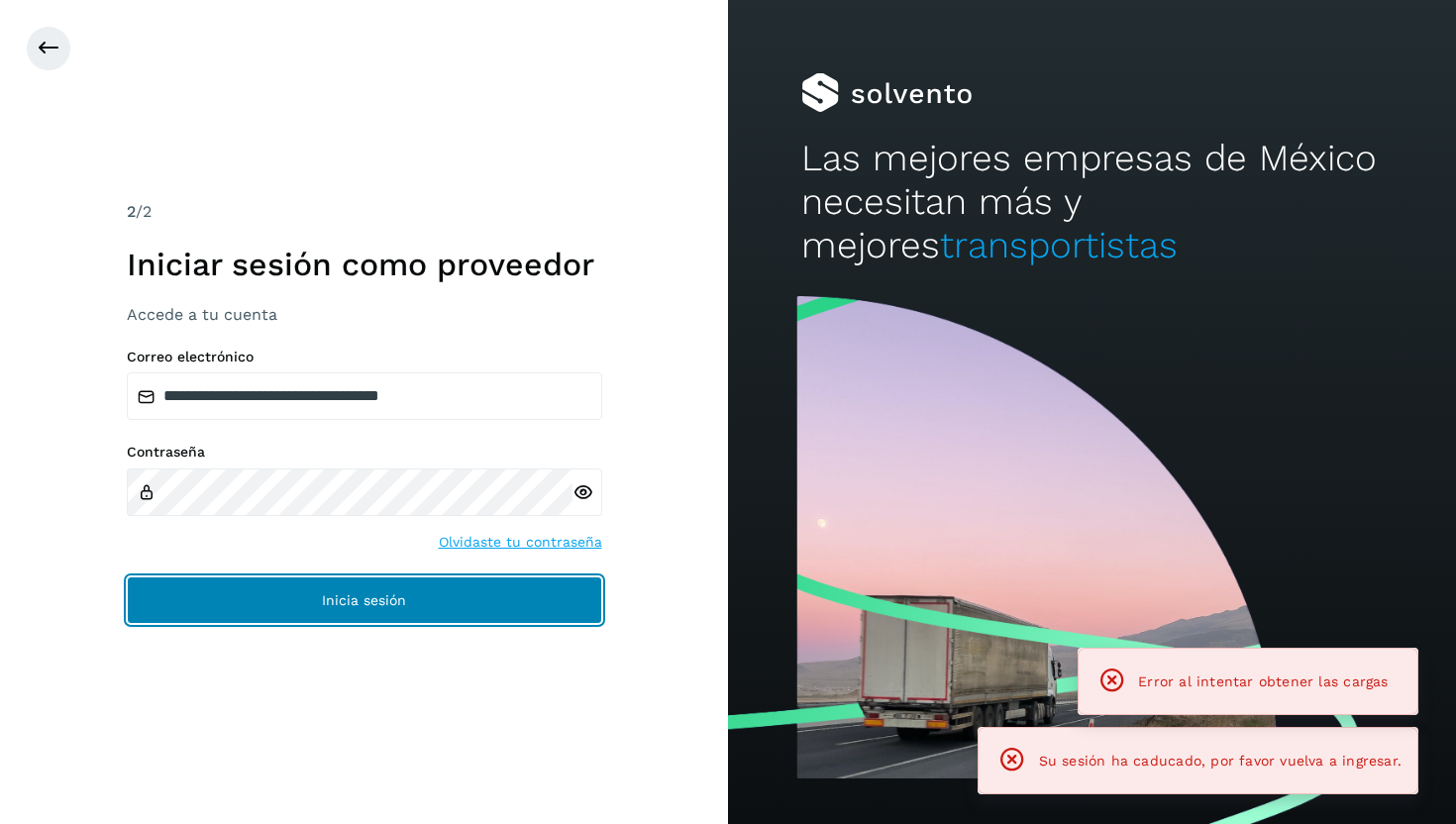 click on "Inicia sesión" at bounding box center (364, 600) 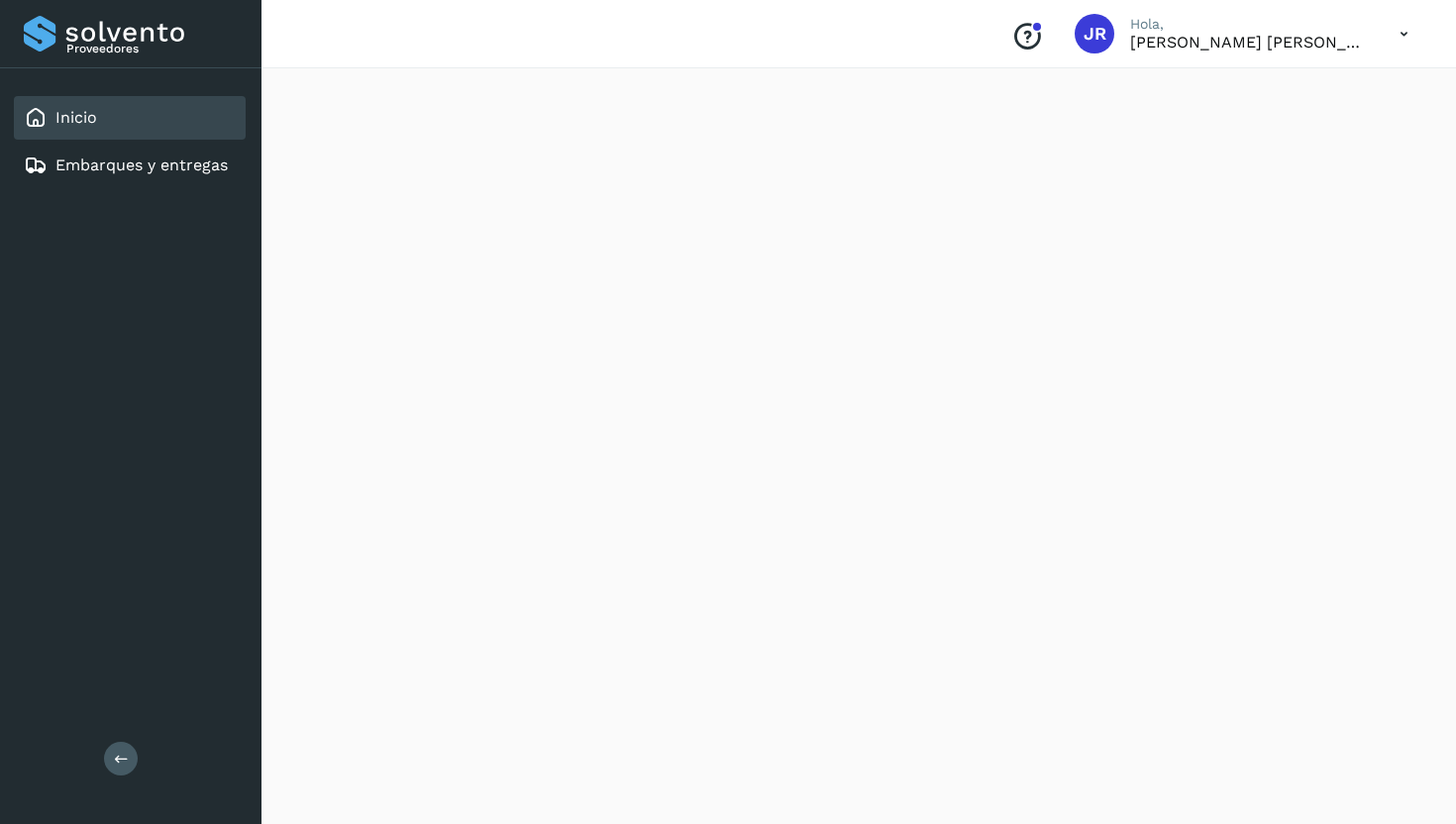 scroll, scrollTop: 1387, scrollLeft: 0, axis: vertical 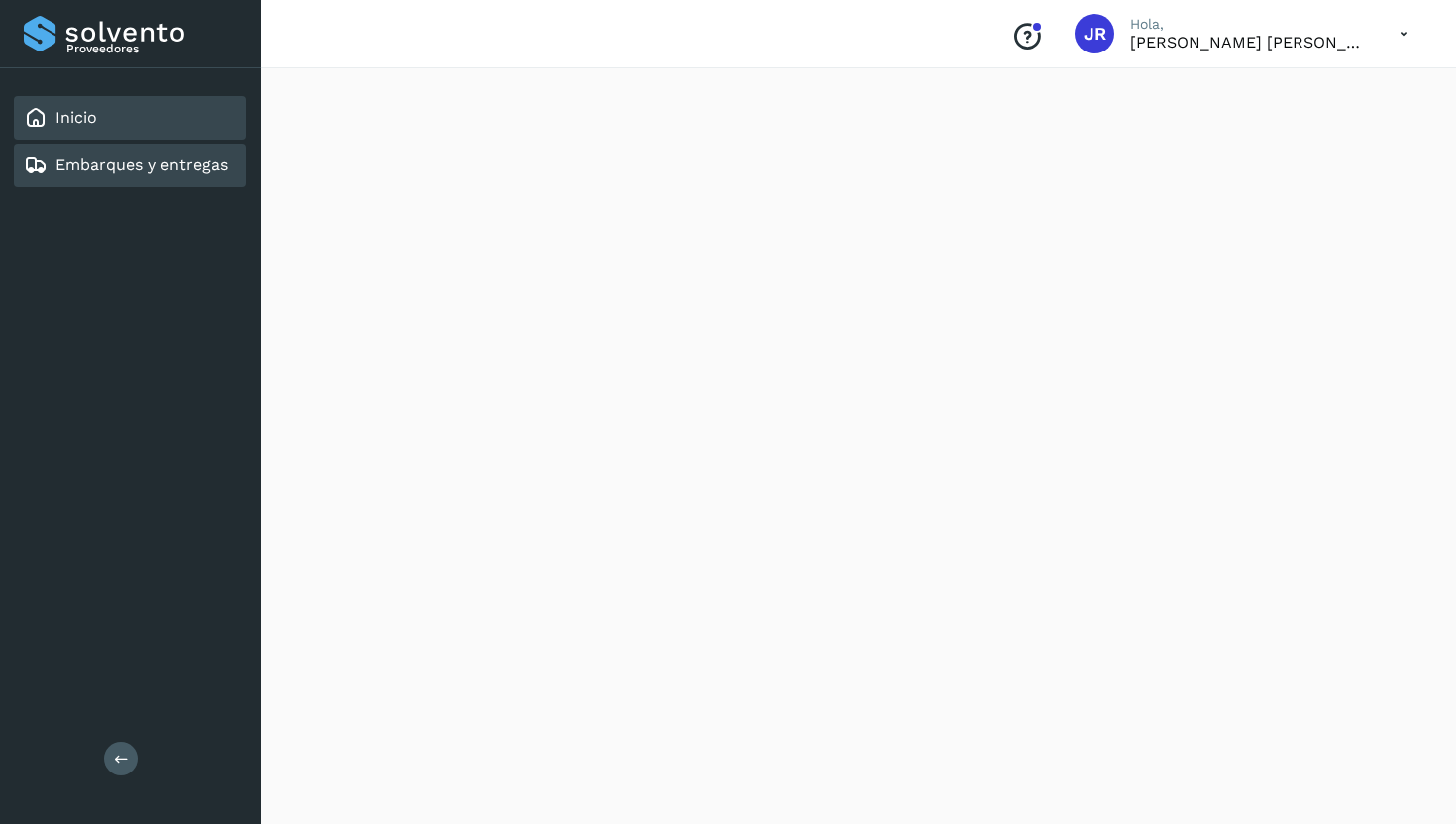 click on "Embarques y entregas" at bounding box center [142, 164] 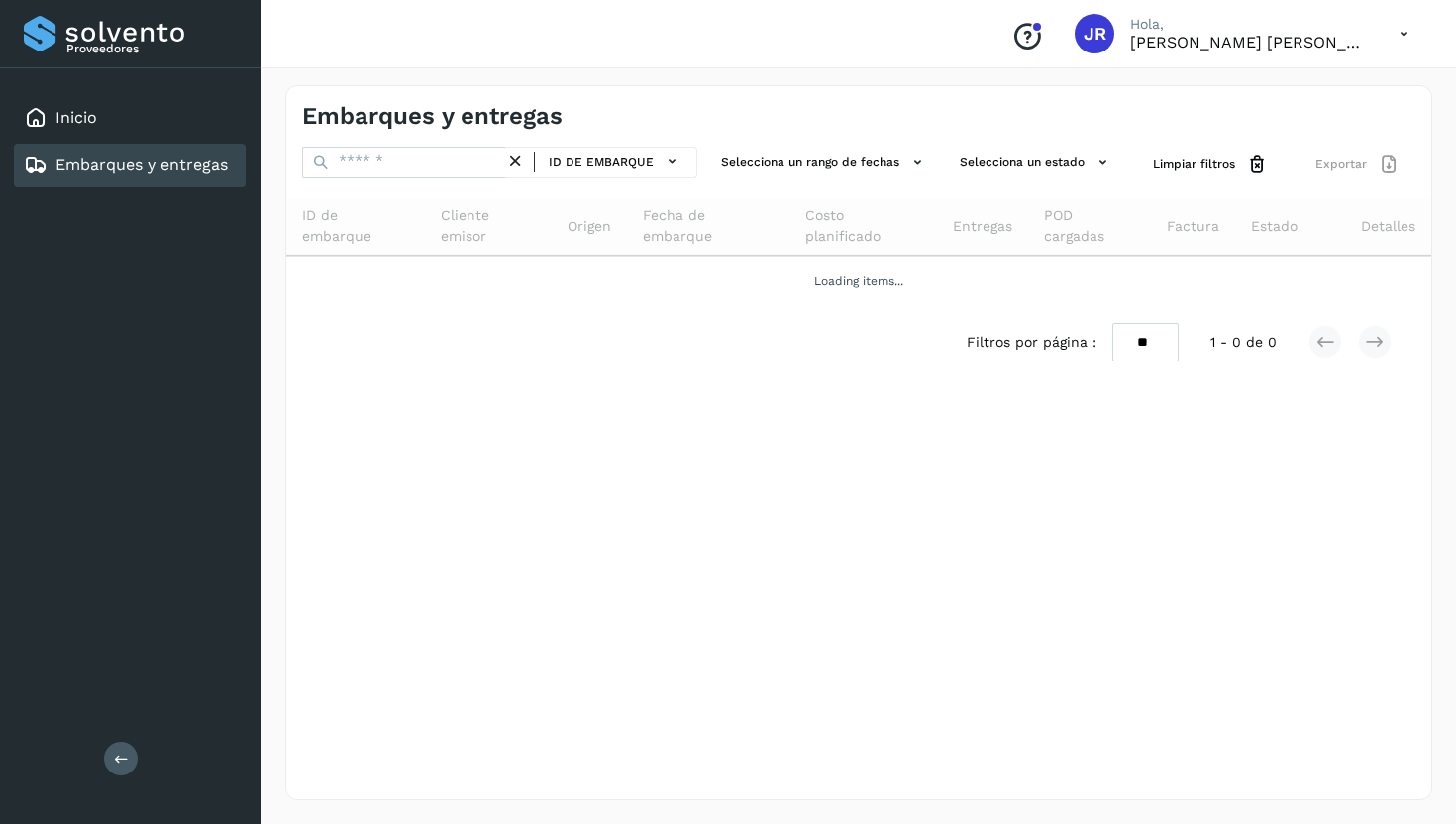 scroll, scrollTop: 0, scrollLeft: 0, axis: both 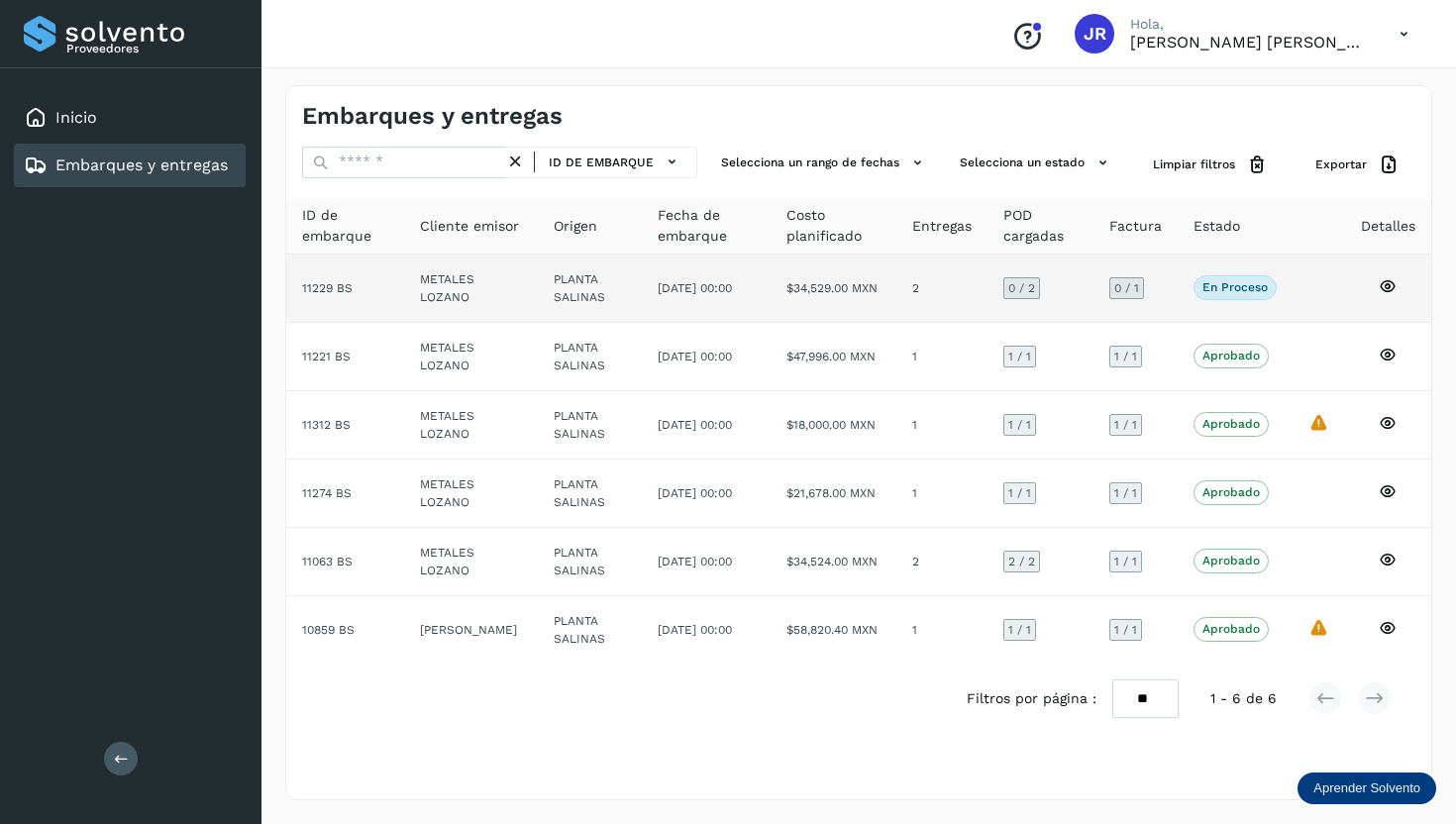 click on "En proceso
Verifica el estado de la factura o entregas asociadas a este embarque" 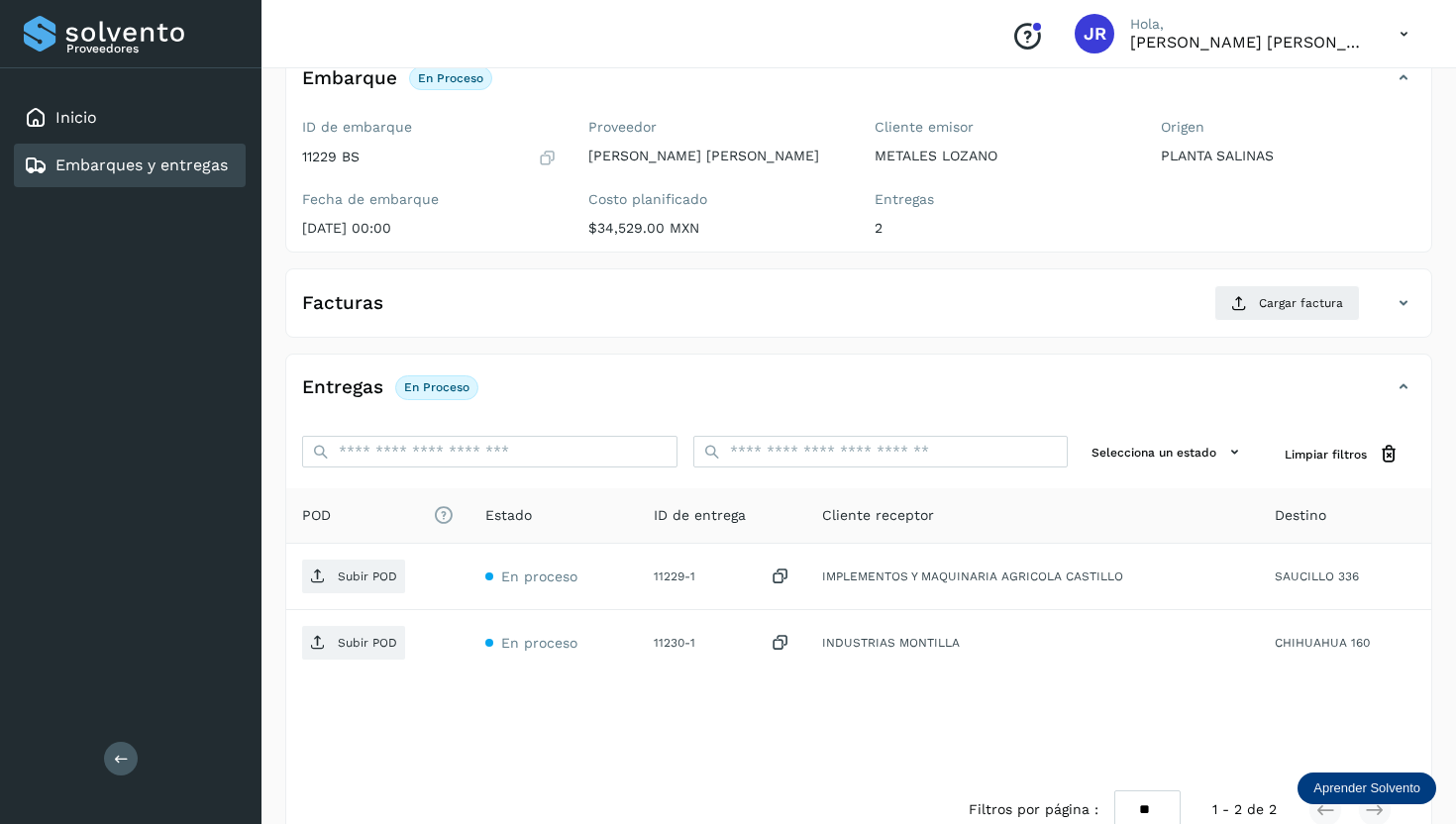 scroll, scrollTop: 182, scrollLeft: 0, axis: vertical 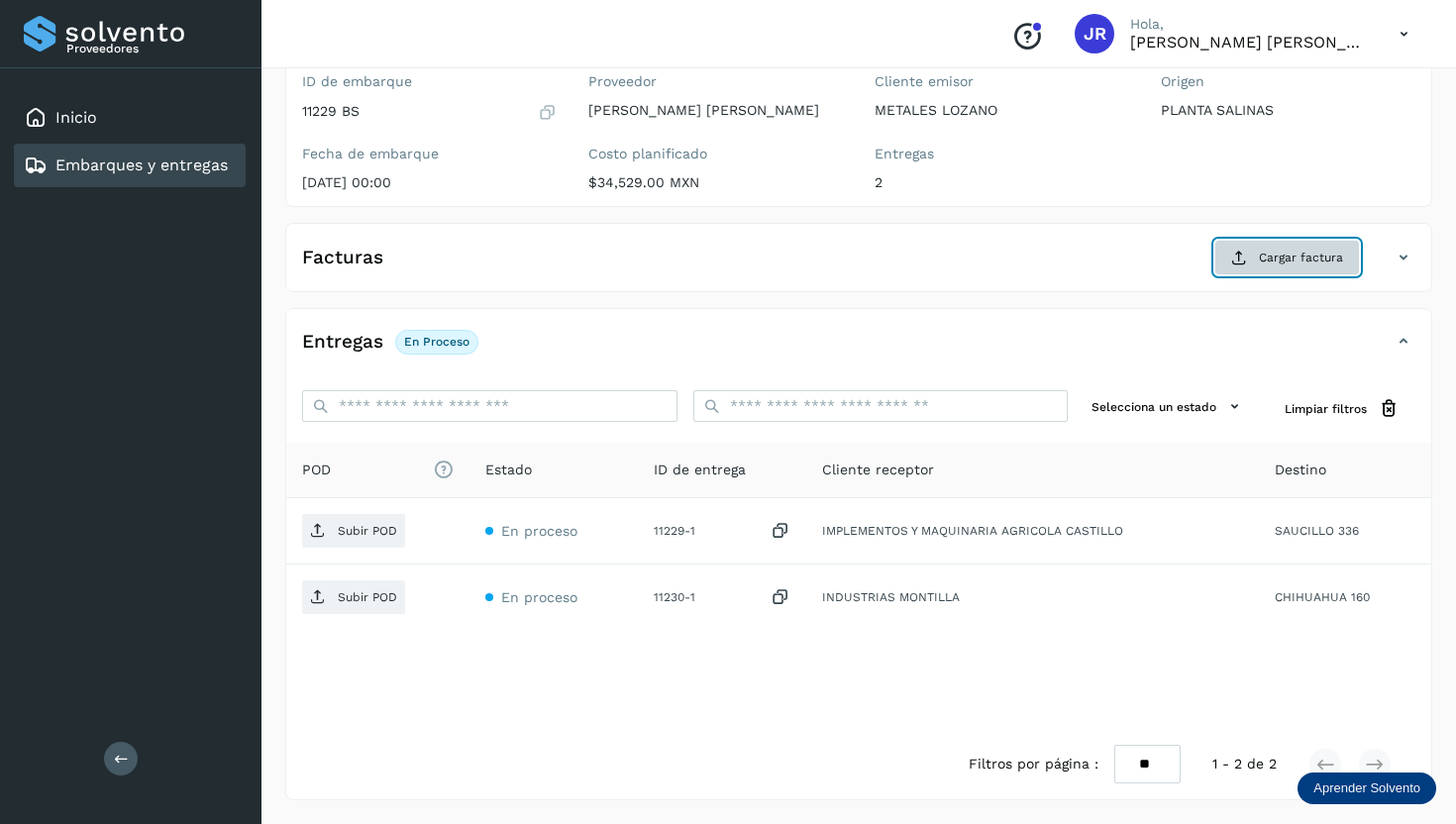 click on "Cargar factura" at bounding box center (1287, 258) 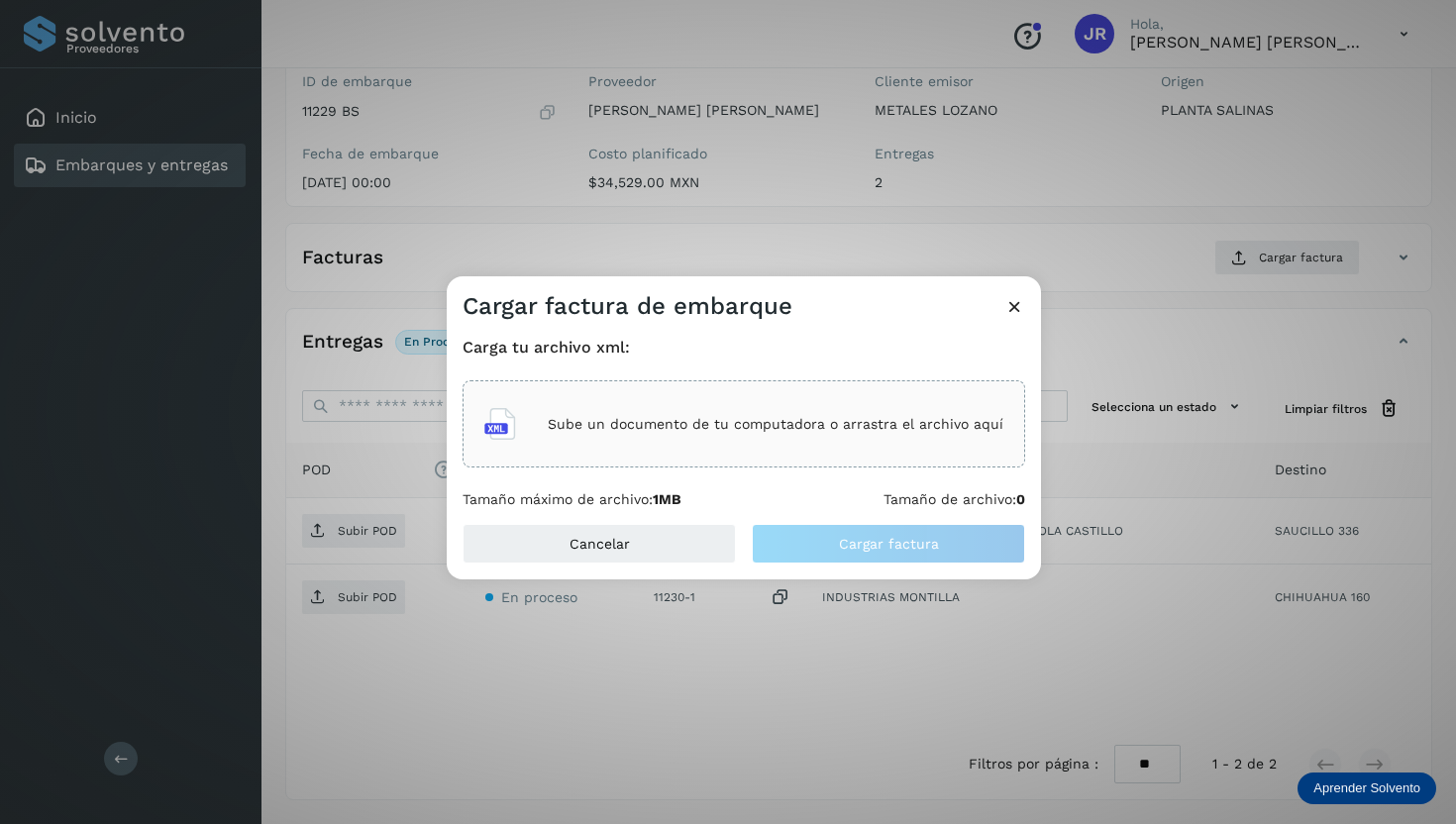 click on "Sube un documento de tu computadora o arrastra el archivo aquí" 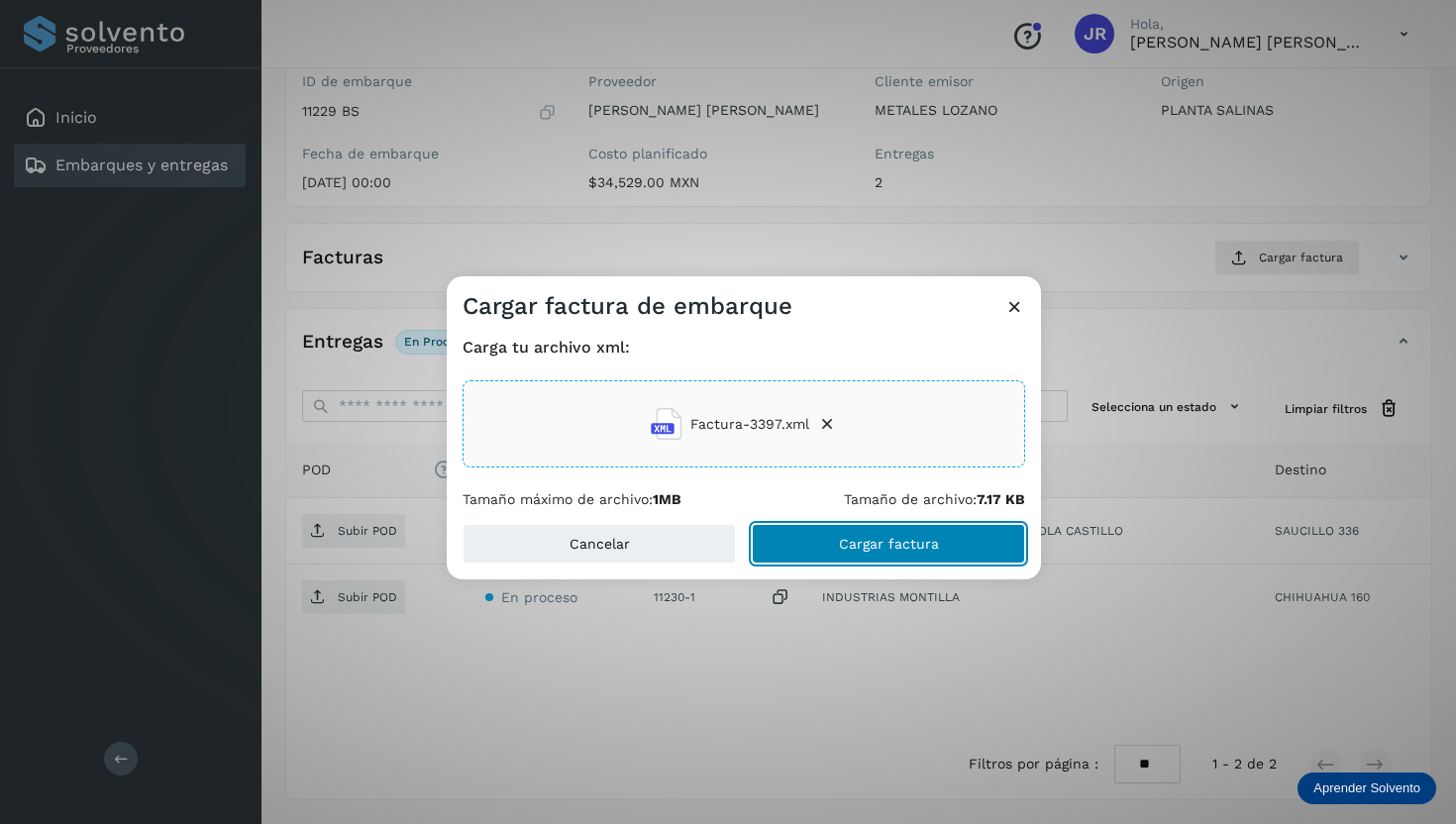 click on "Cargar factura" 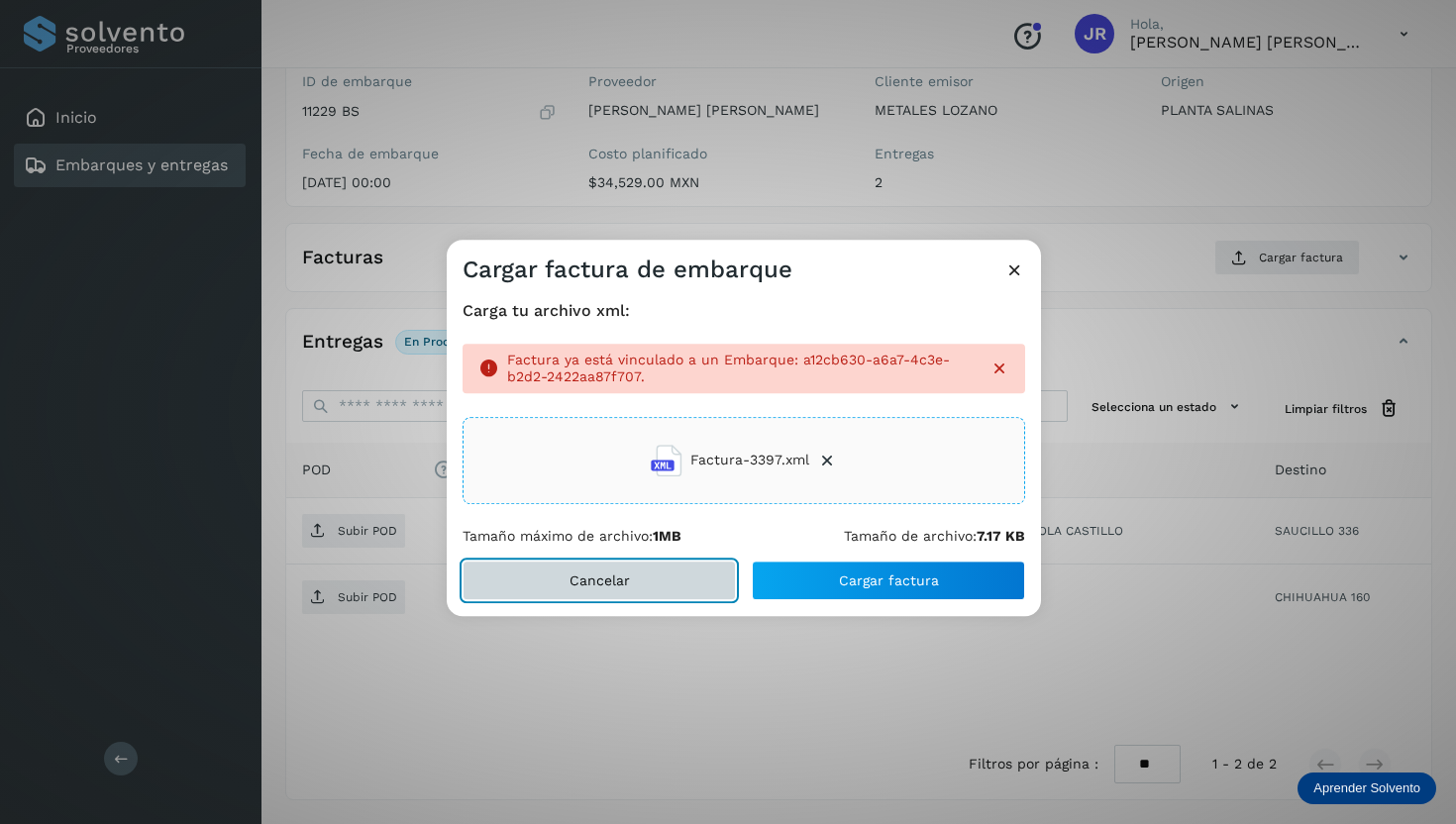click on "Cancelar" 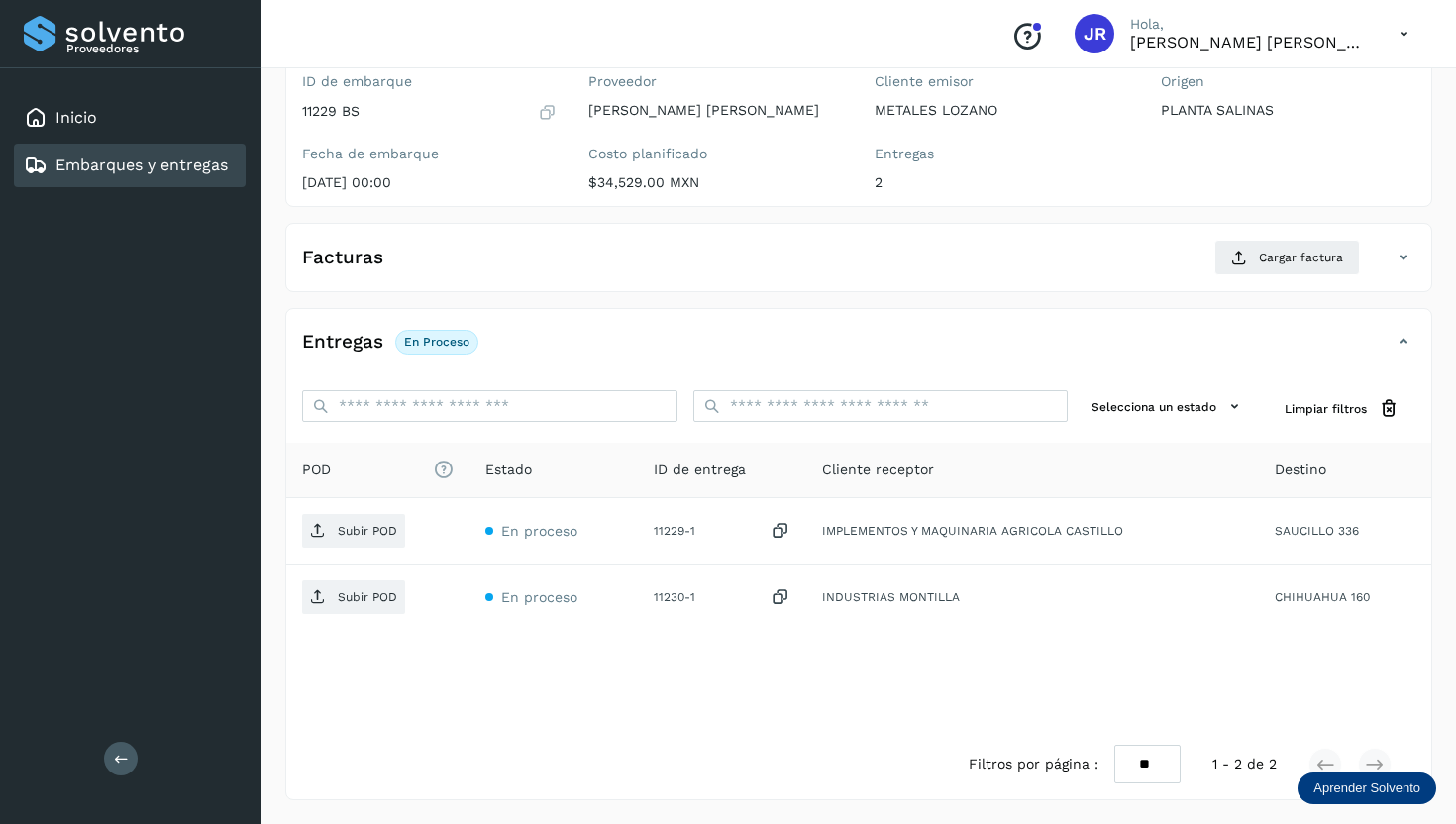 click on "Embarques y entregas" at bounding box center (126, 165) 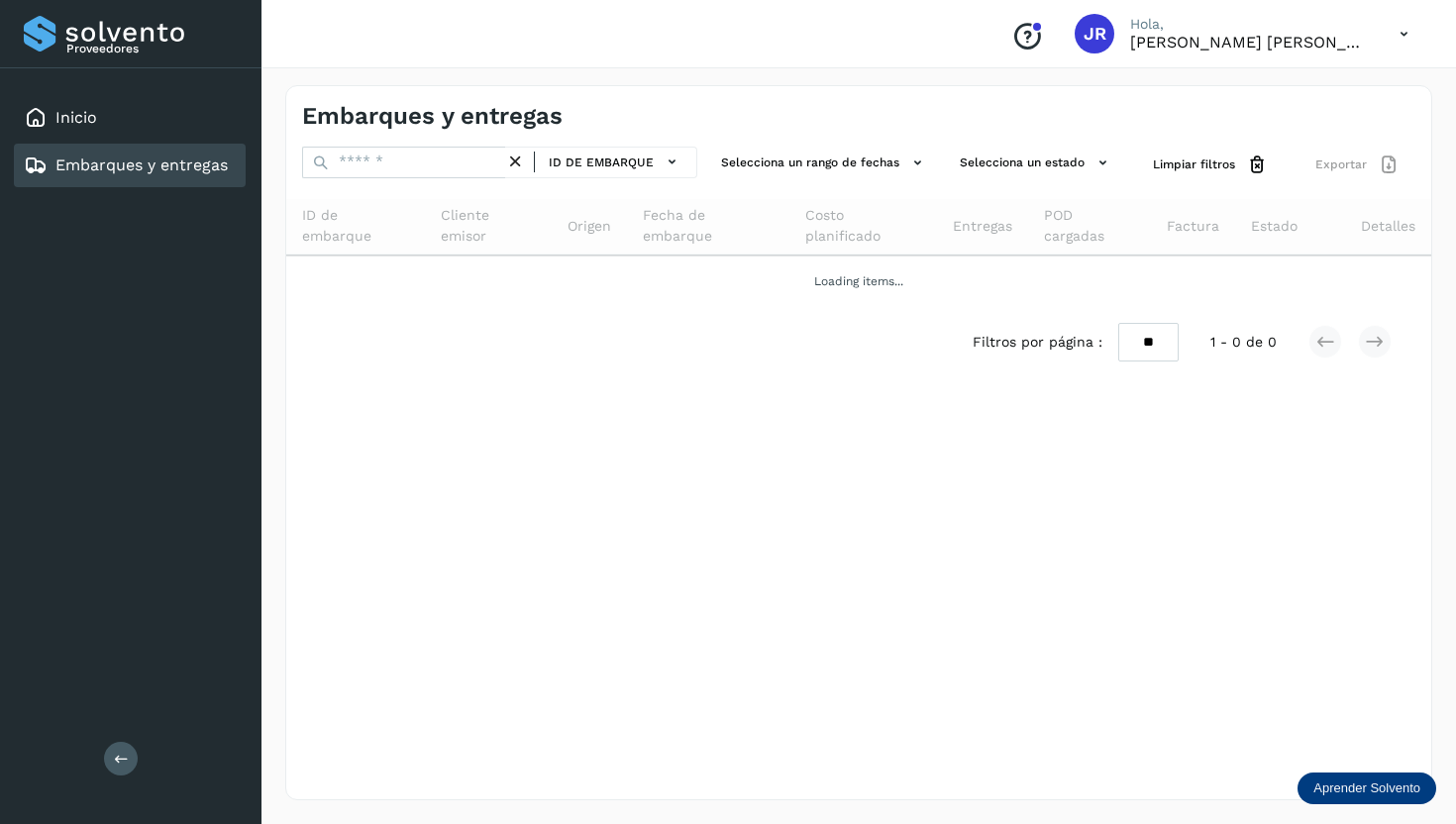 scroll, scrollTop: 0, scrollLeft: 0, axis: both 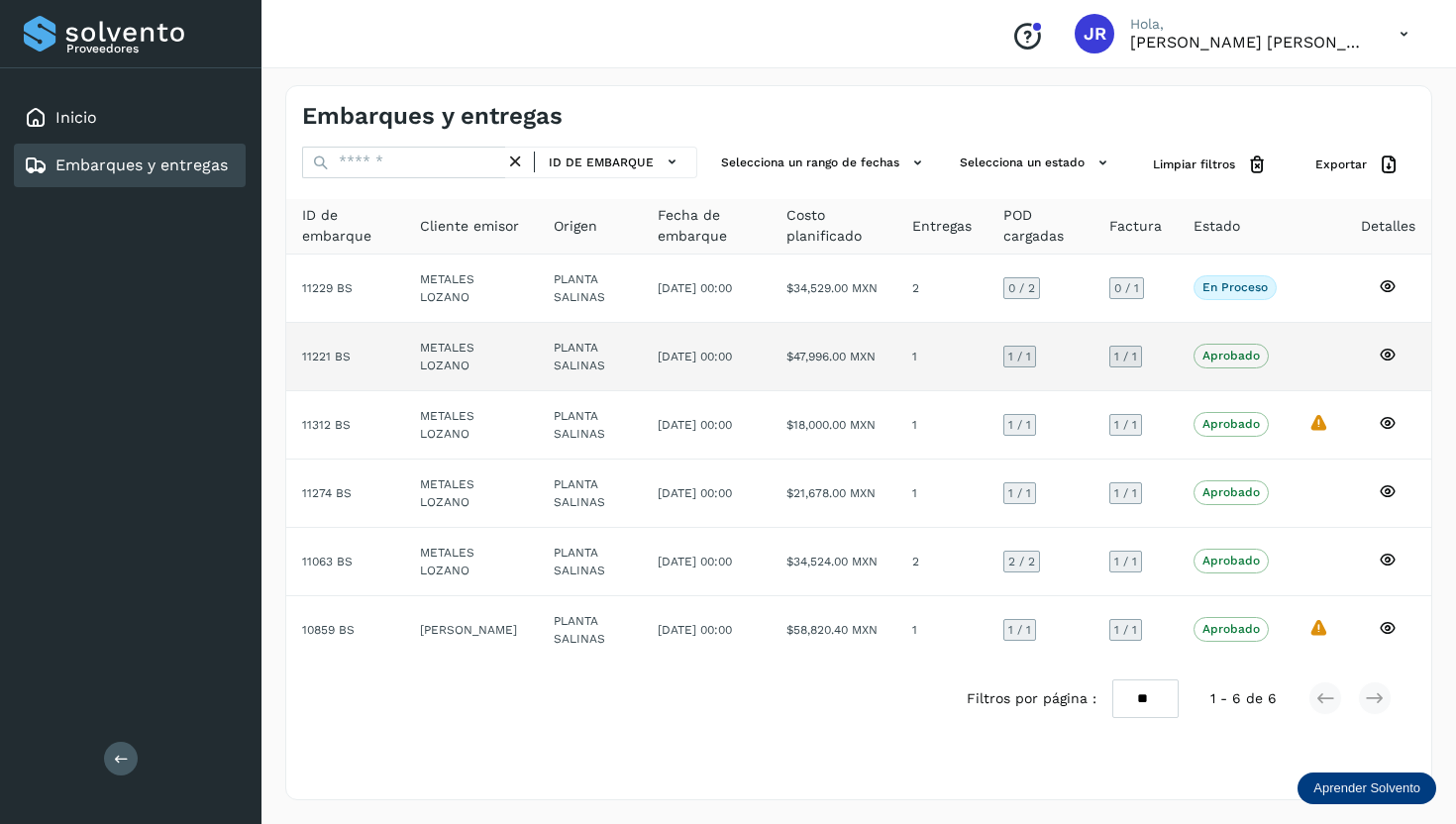 click on "11221 BS" 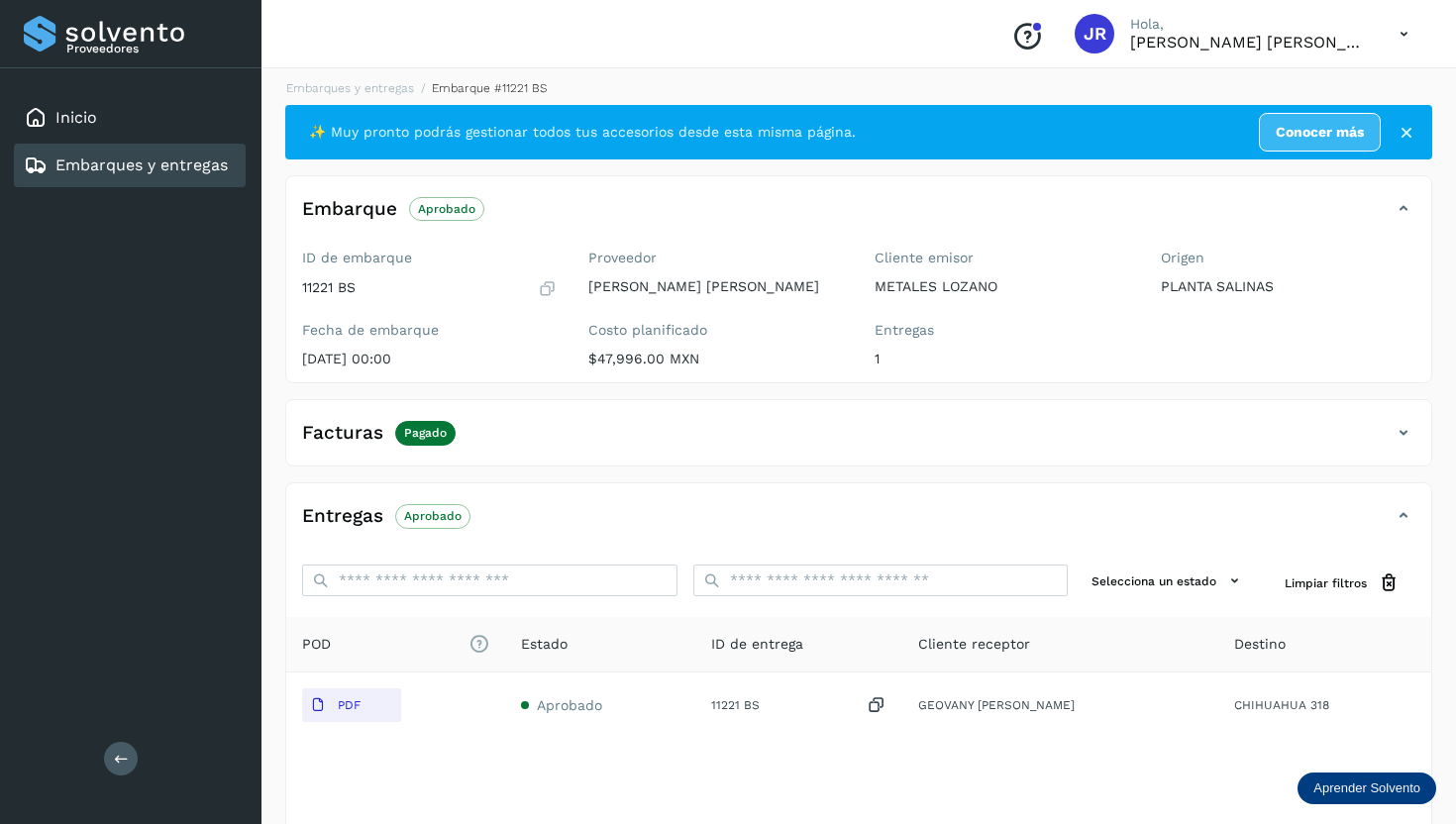 scroll, scrollTop: 0, scrollLeft: 0, axis: both 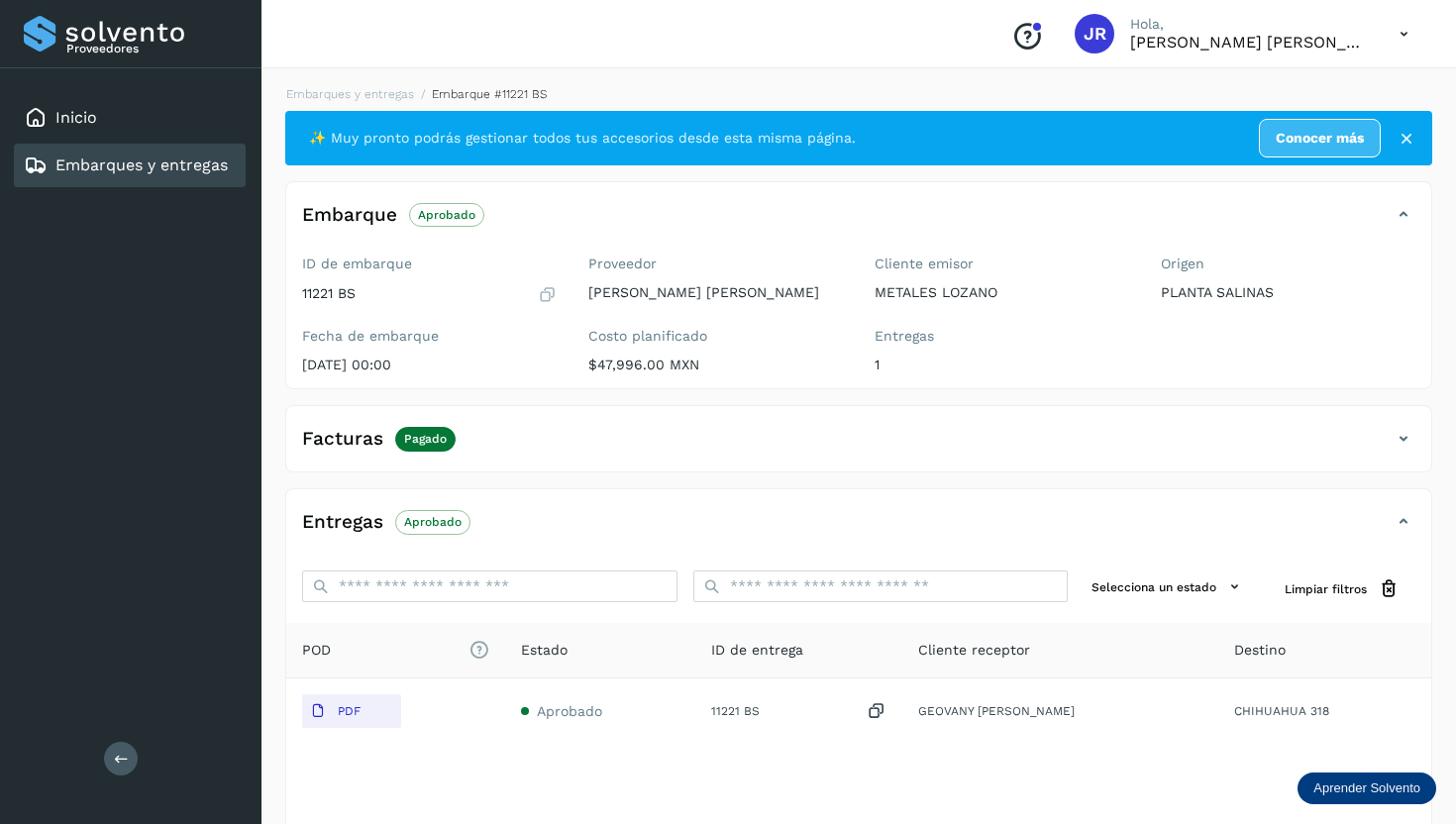 click on "Embarques y entregas" at bounding box center [142, 164] 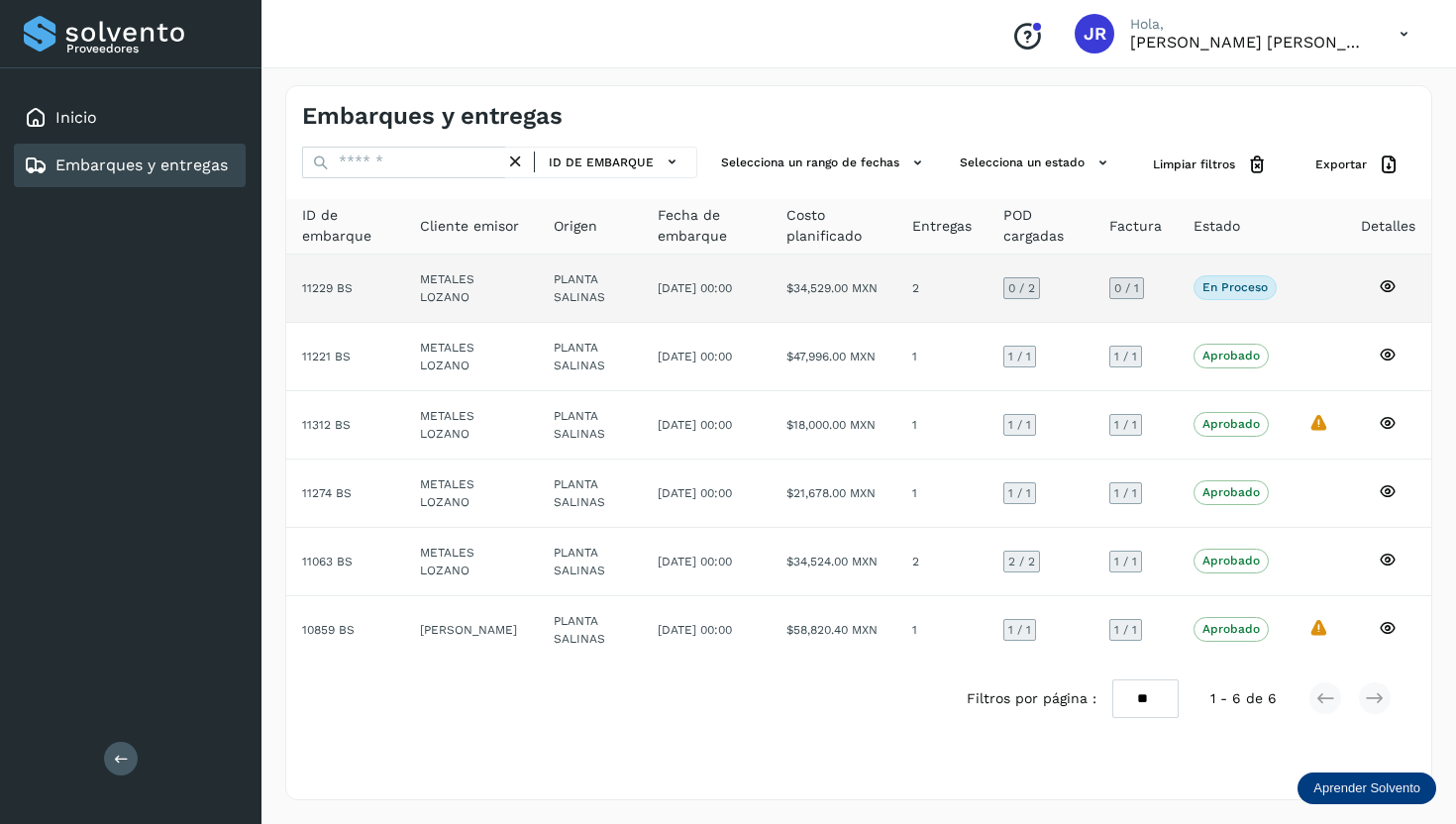 click on "2" 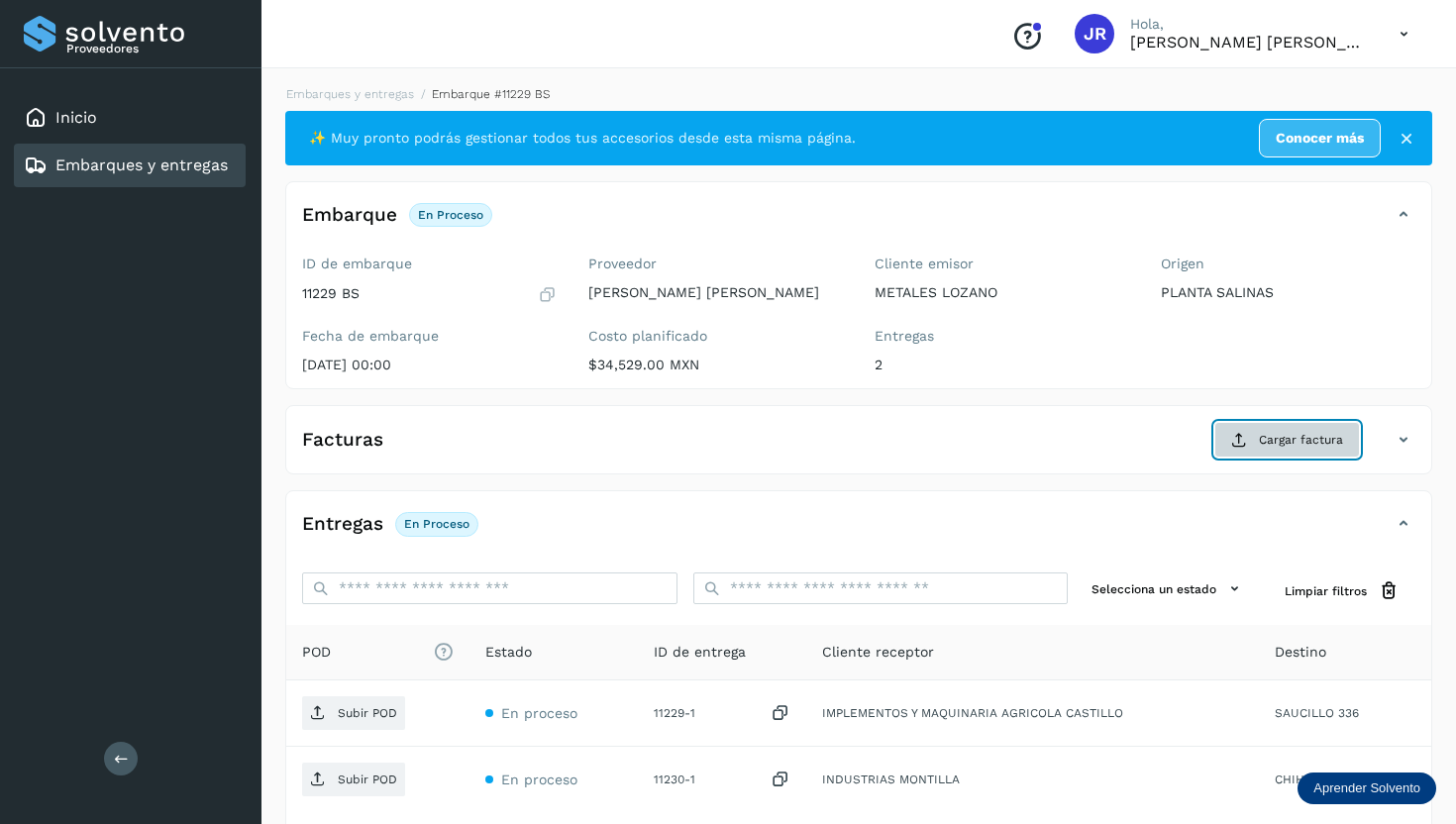 click on "Cargar factura" at bounding box center (1287, 440) 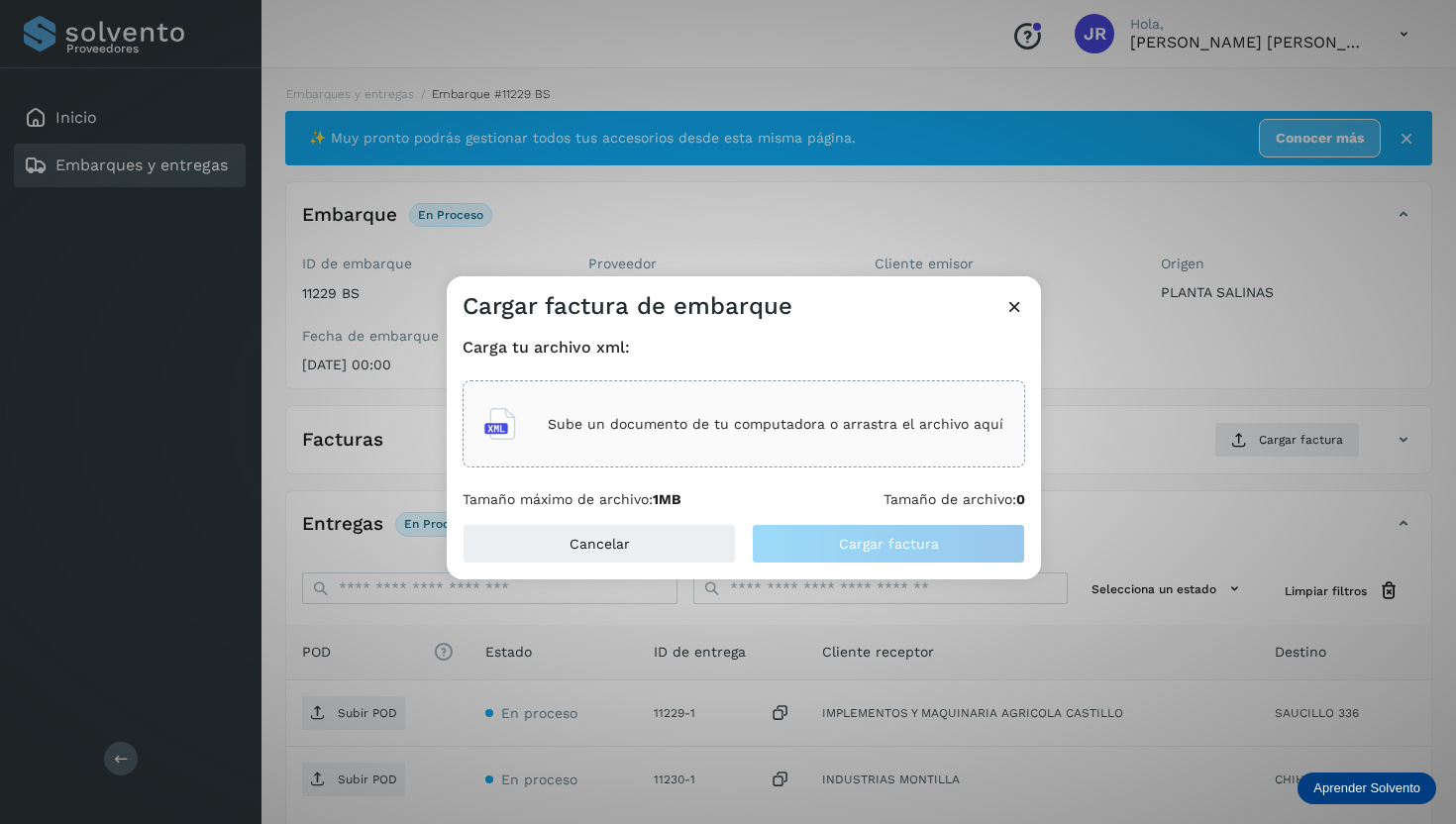 click on "Sube un documento de tu computadora o arrastra el archivo aquí" at bounding box center [776, 424] 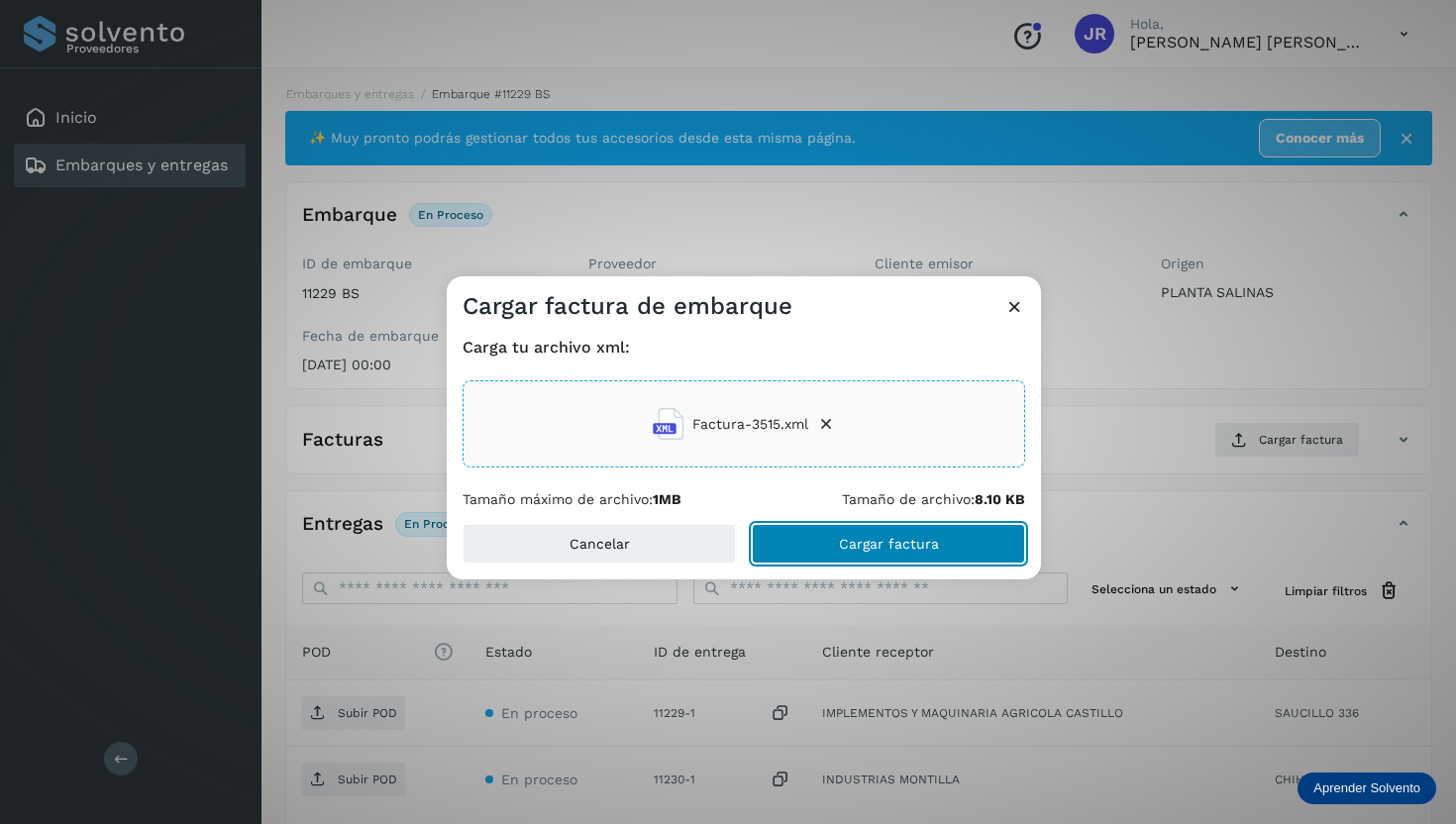click on "Cargar factura" 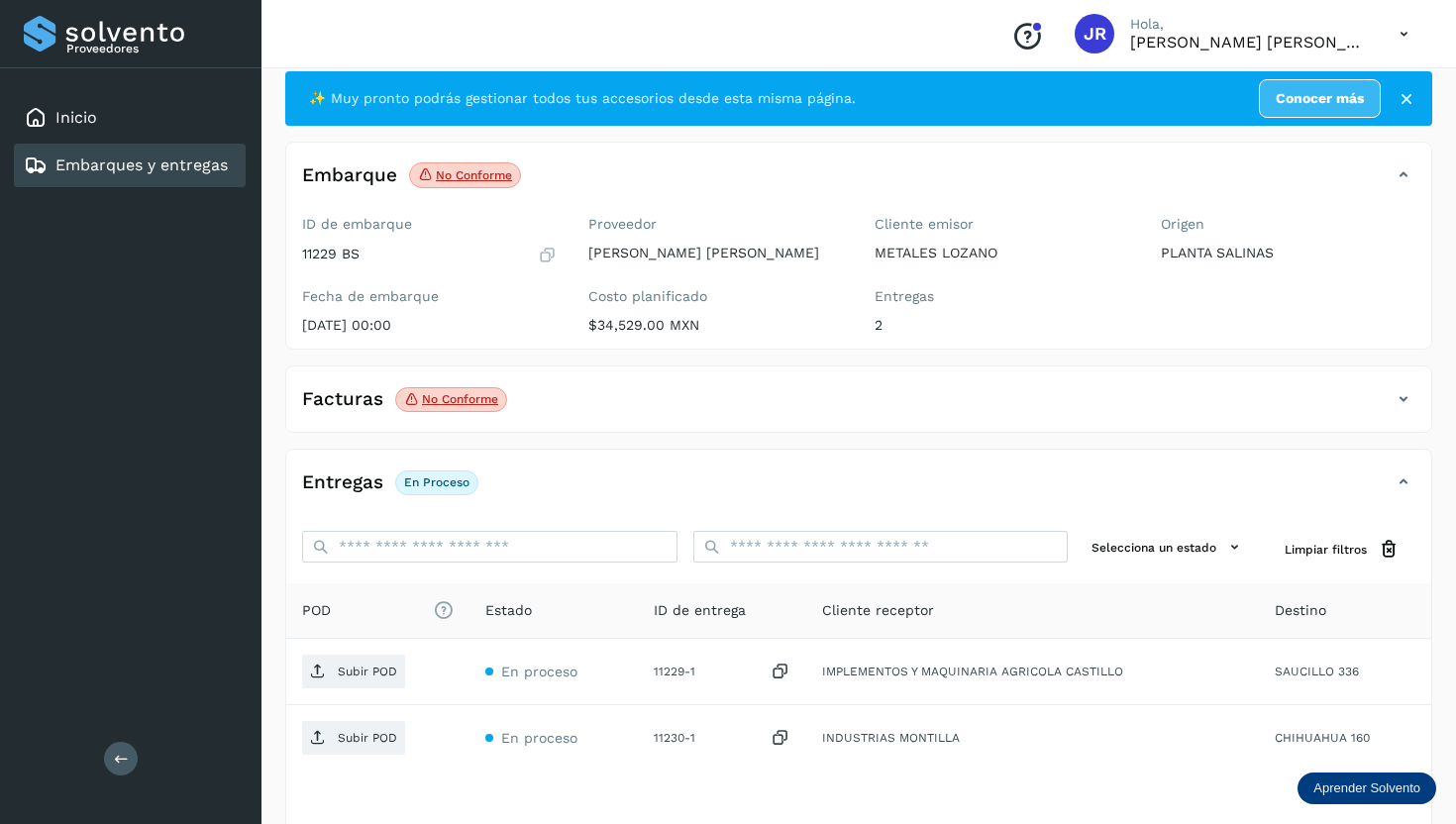 scroll, scrollTop: 79, scrollLeft: 0, axis: vertical 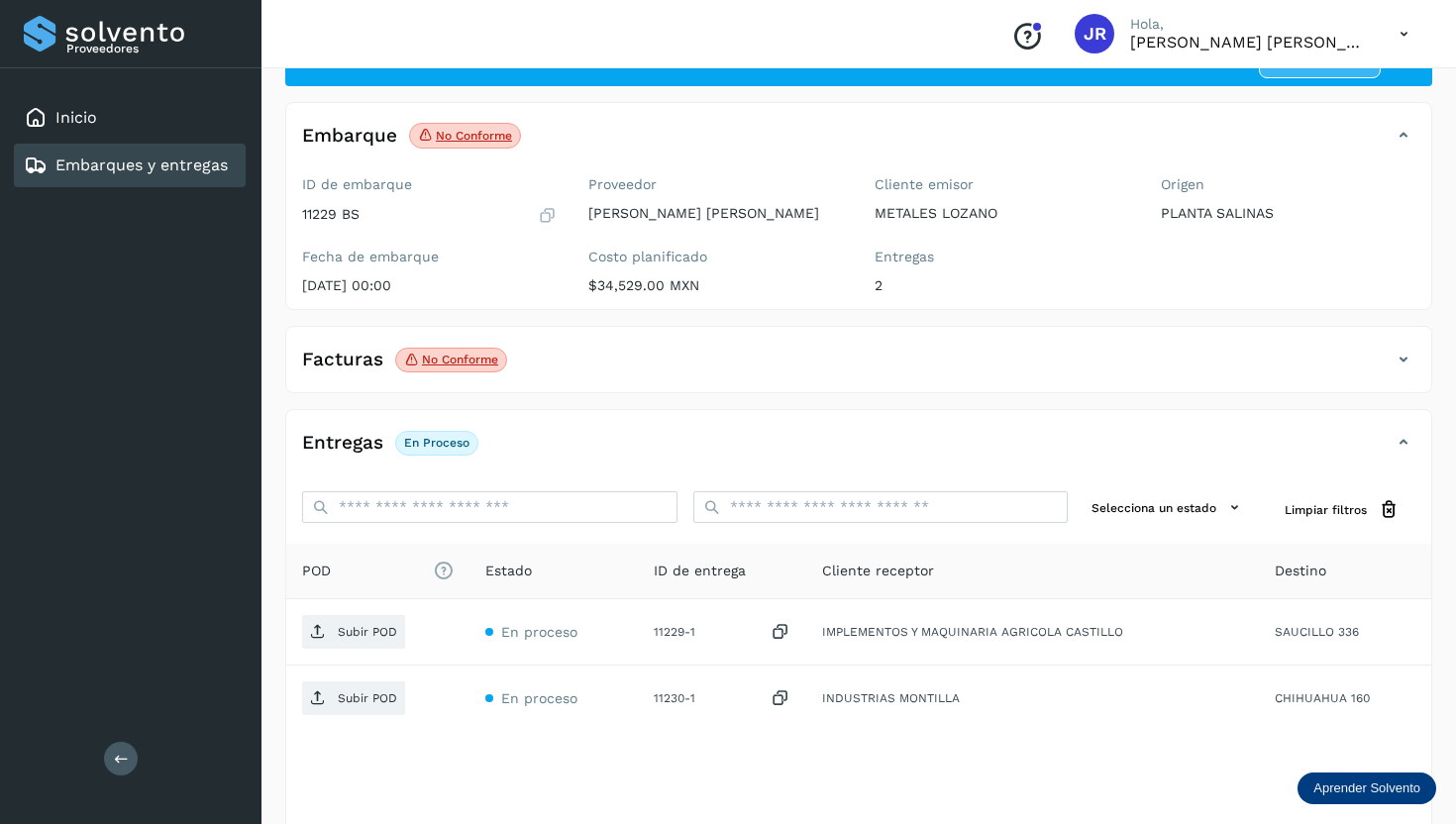 click on "No conforme" 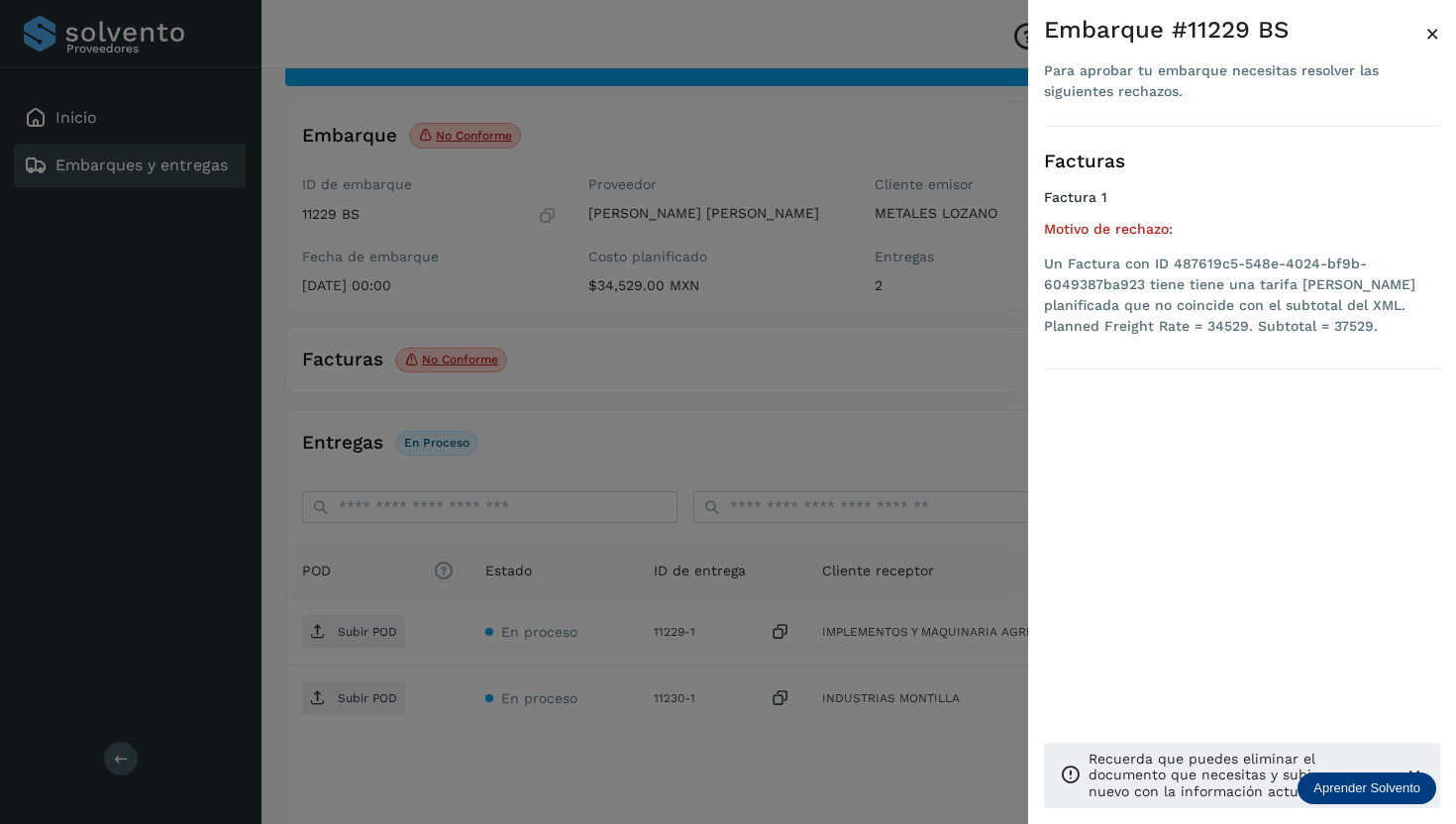 click at bounding box center (728, 412) 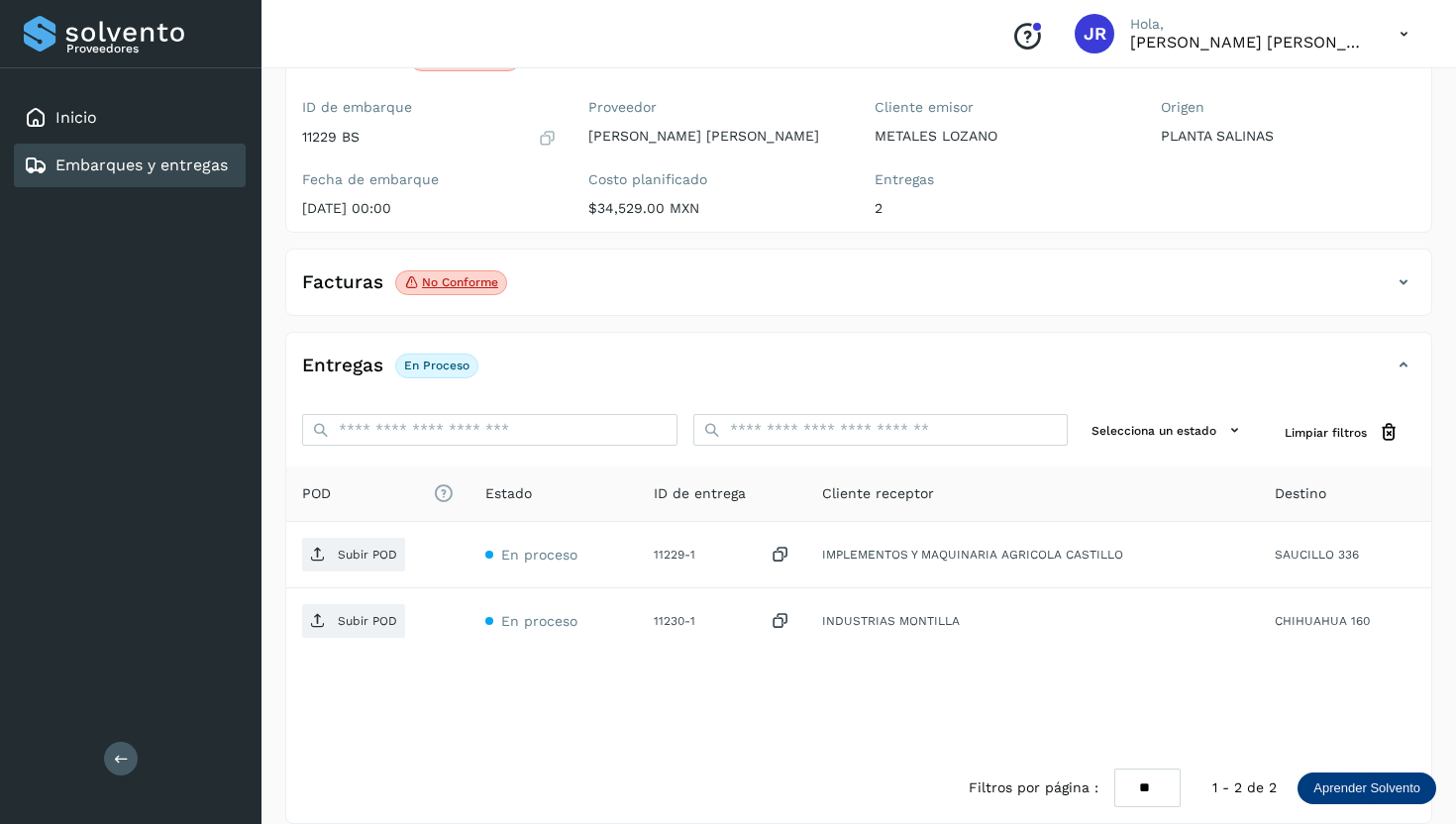 scroll, scrollTop: 180, scrollLeft: 0, axis: vertical 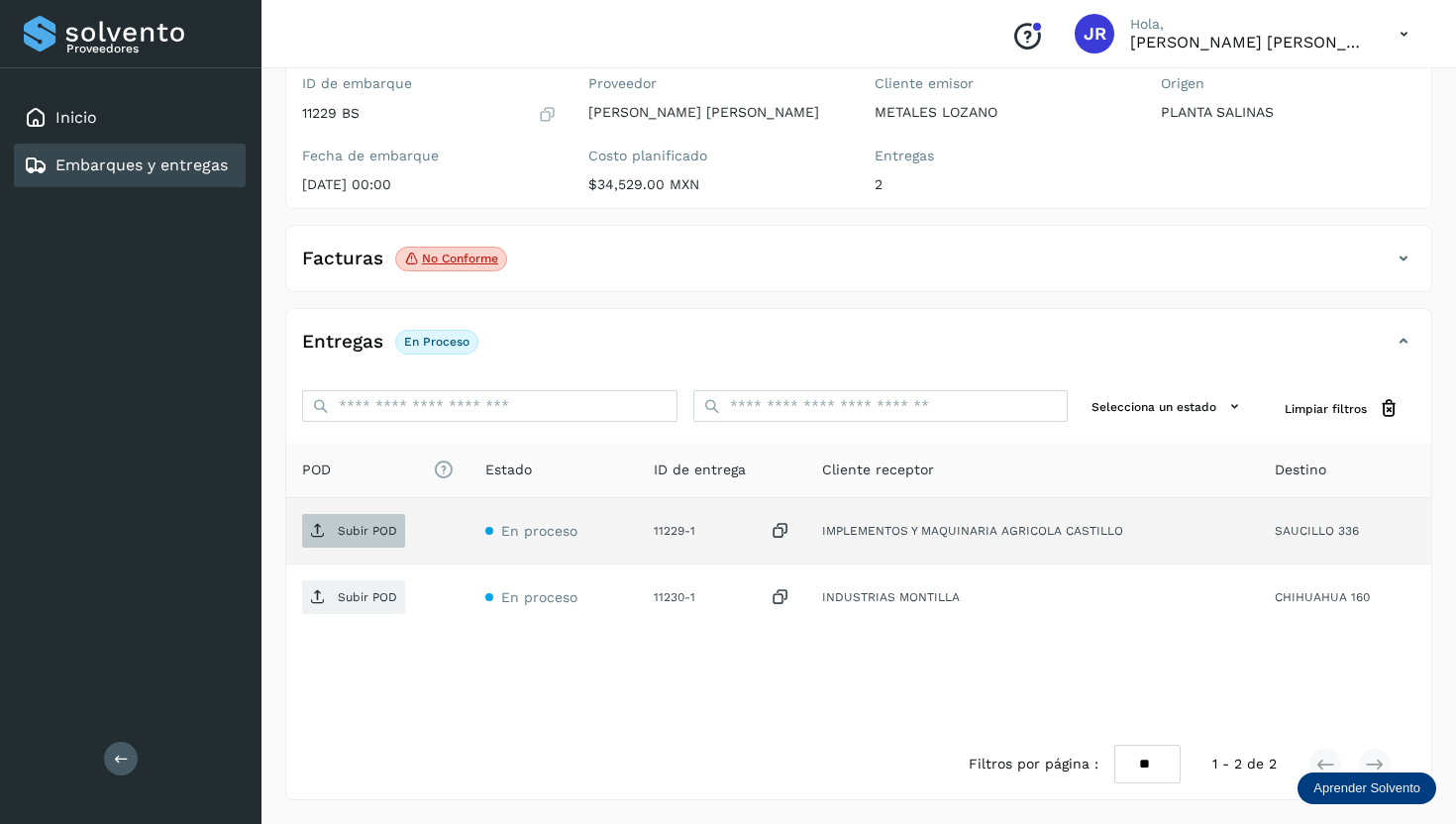 click on "Subir POD" at bounding box center [367, 531] 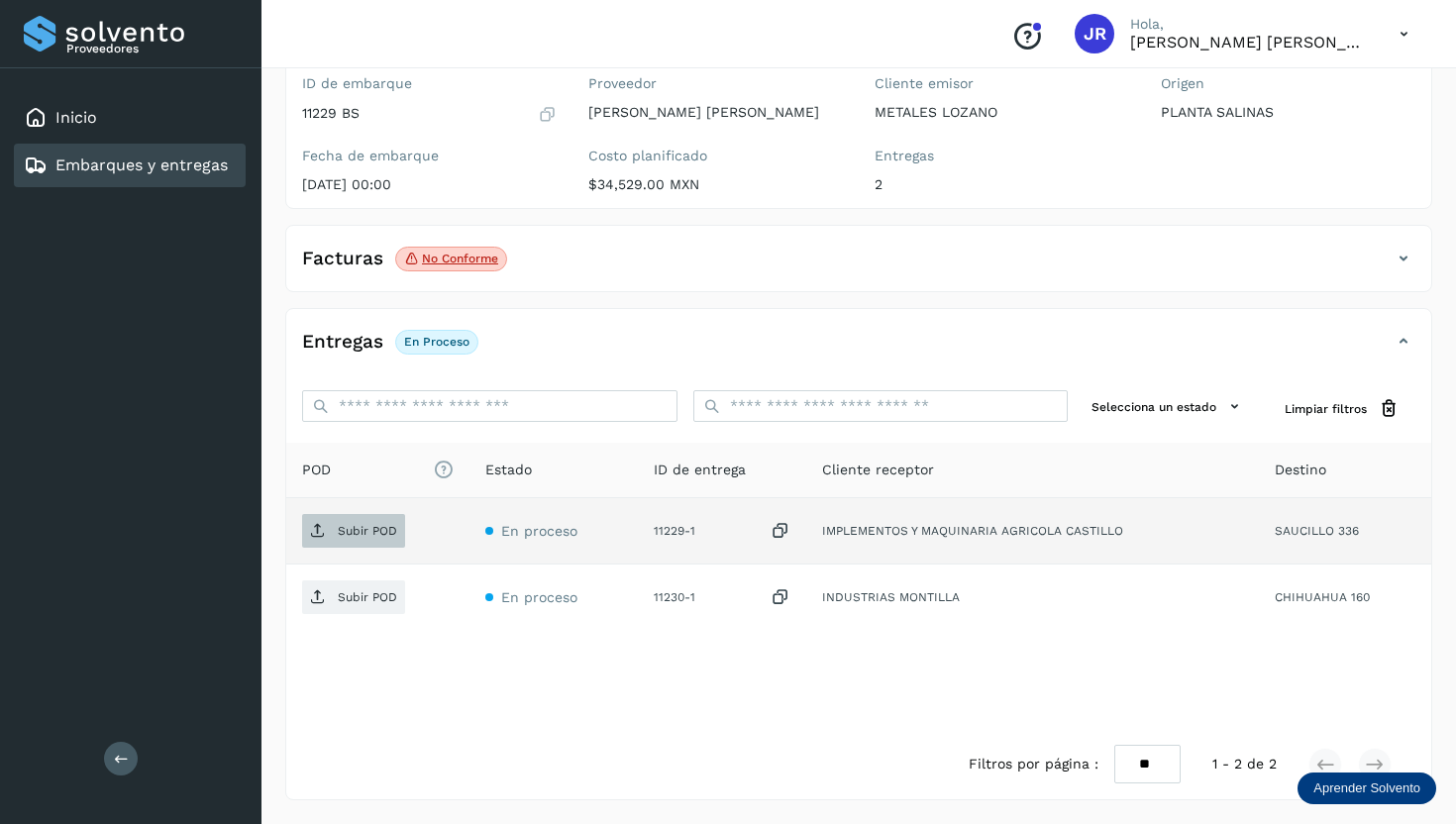 click on "Subir POD" at bounding box center (367, 531) 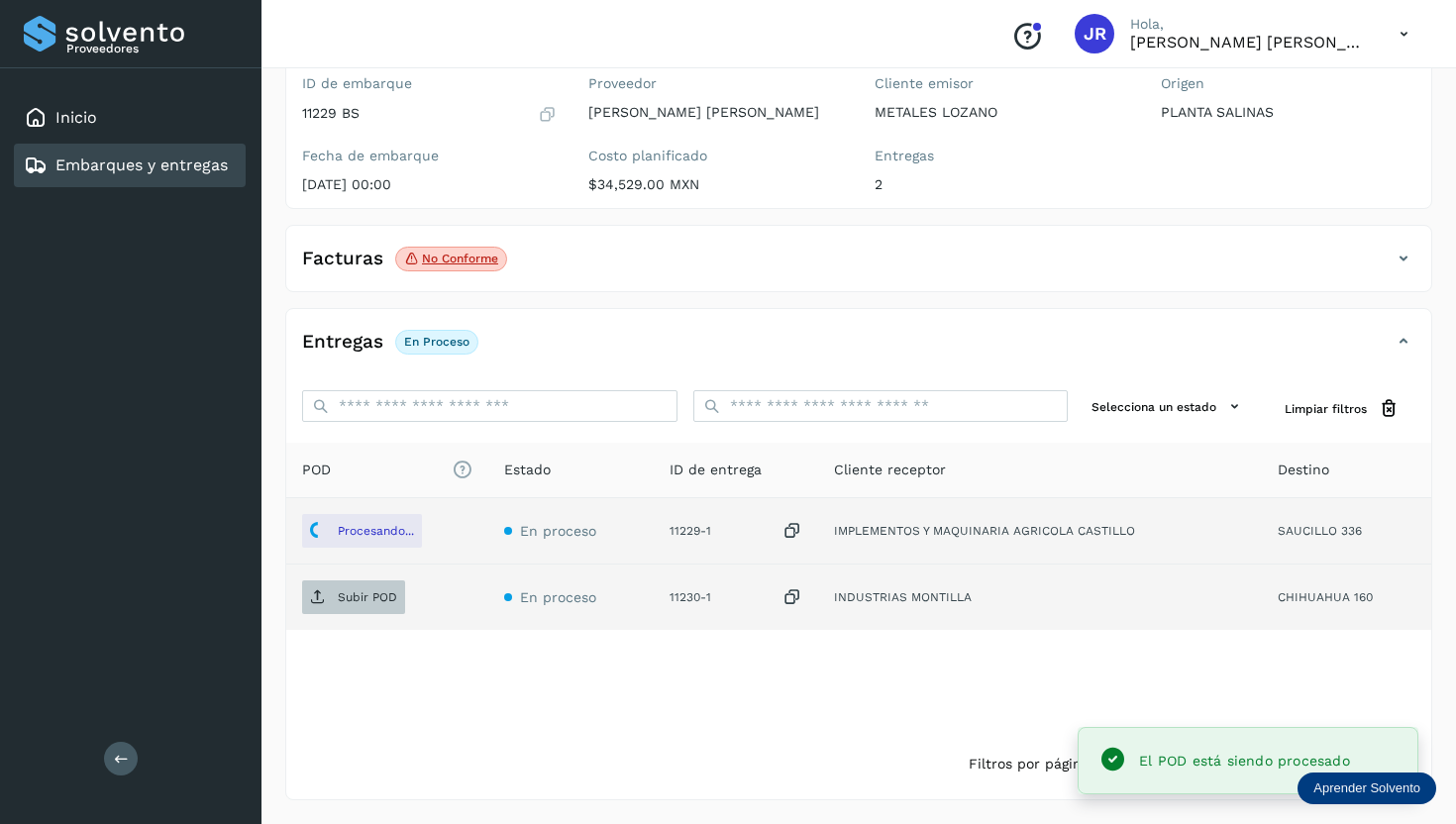 click on "Subir POD" at bounding box center (367, 597) 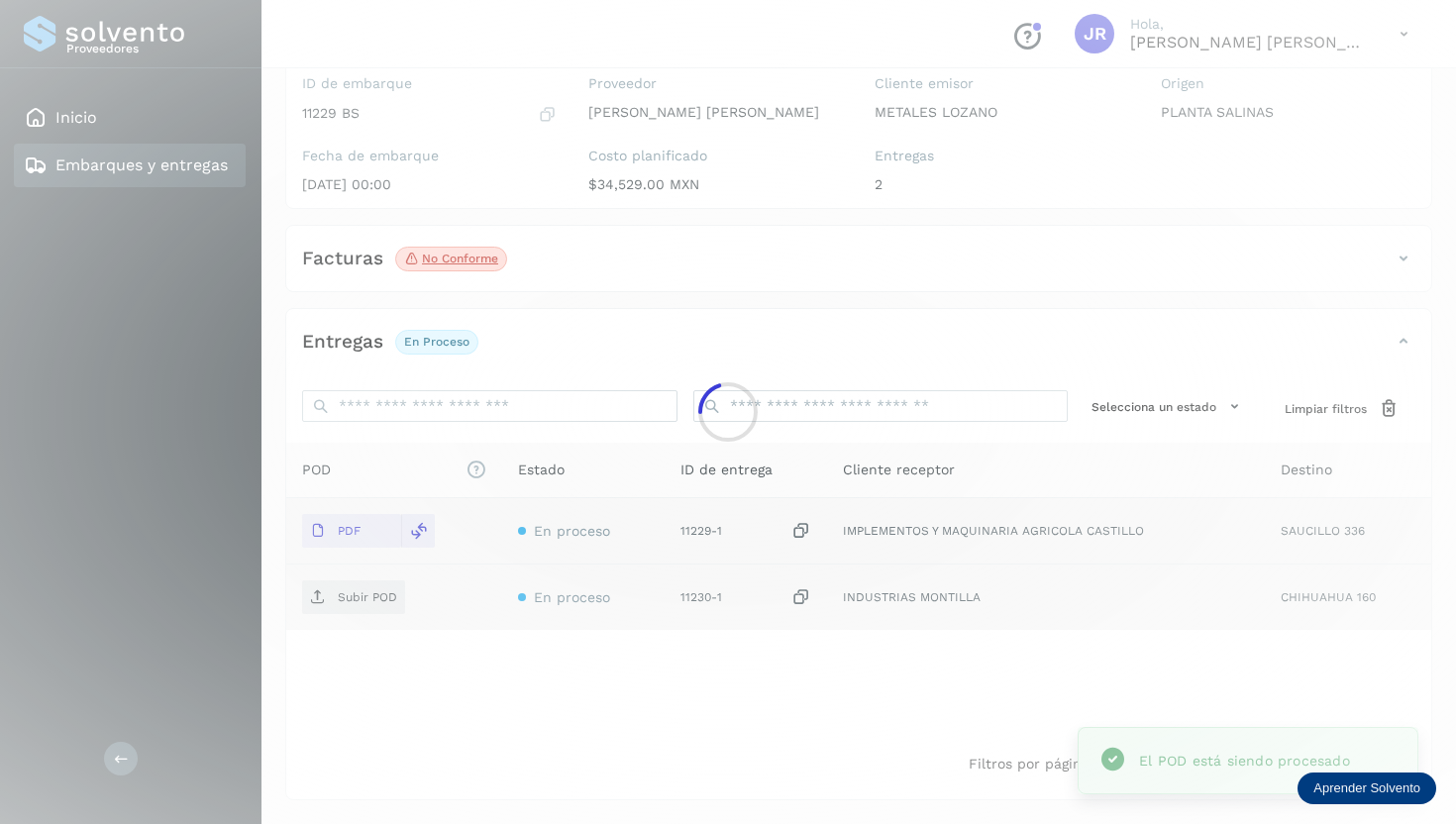 click on "No conforme" 